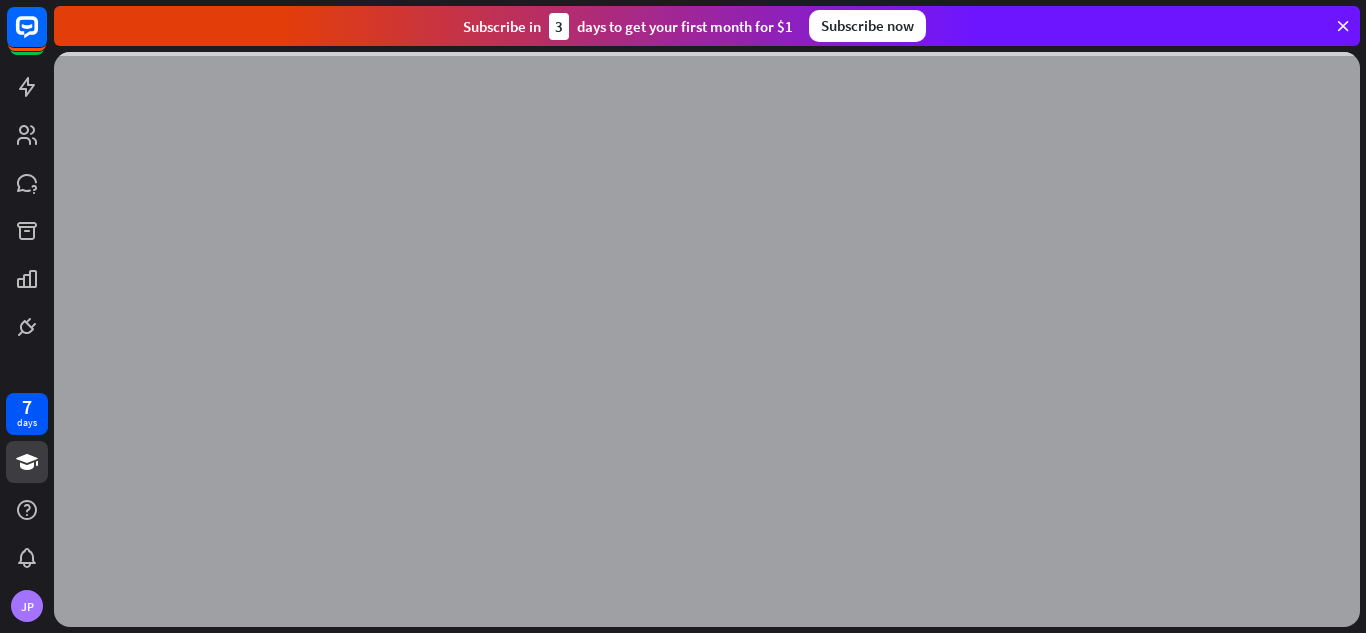 scroll, scrollTop: 0, scrollLeft: 0, axis: both 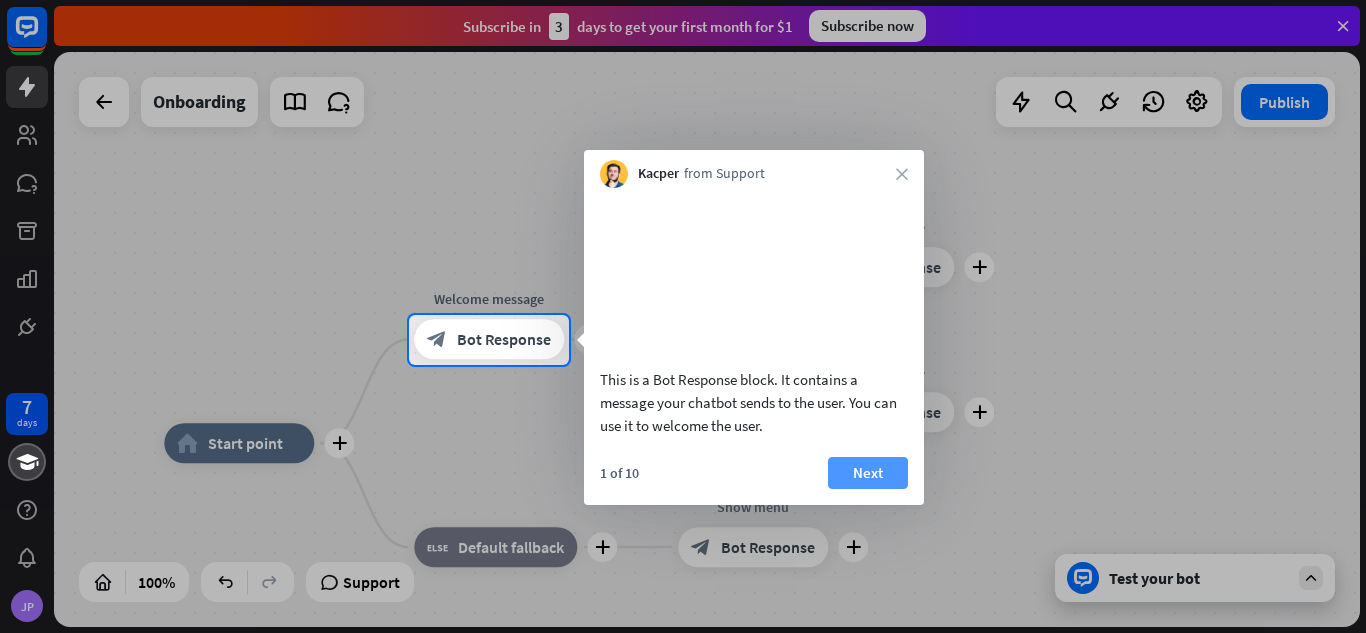 click on "Next" at bounding box center (868, 473) 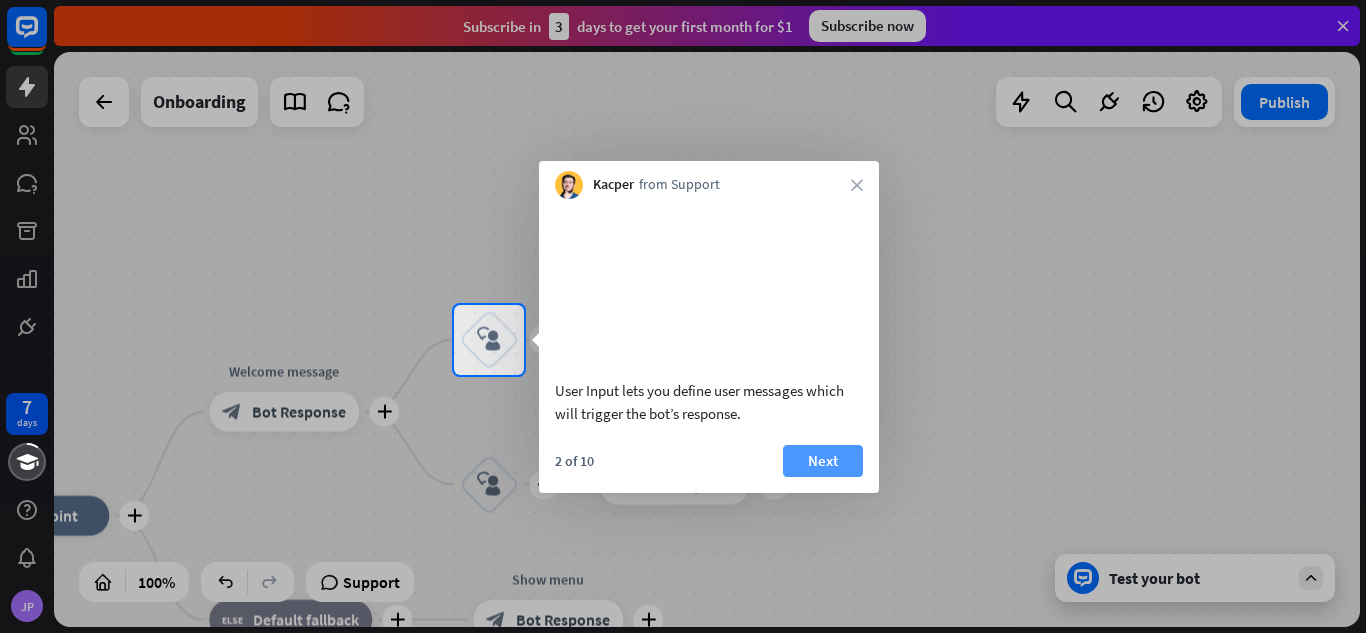 click on "Next" at bounding box center (823, 461) 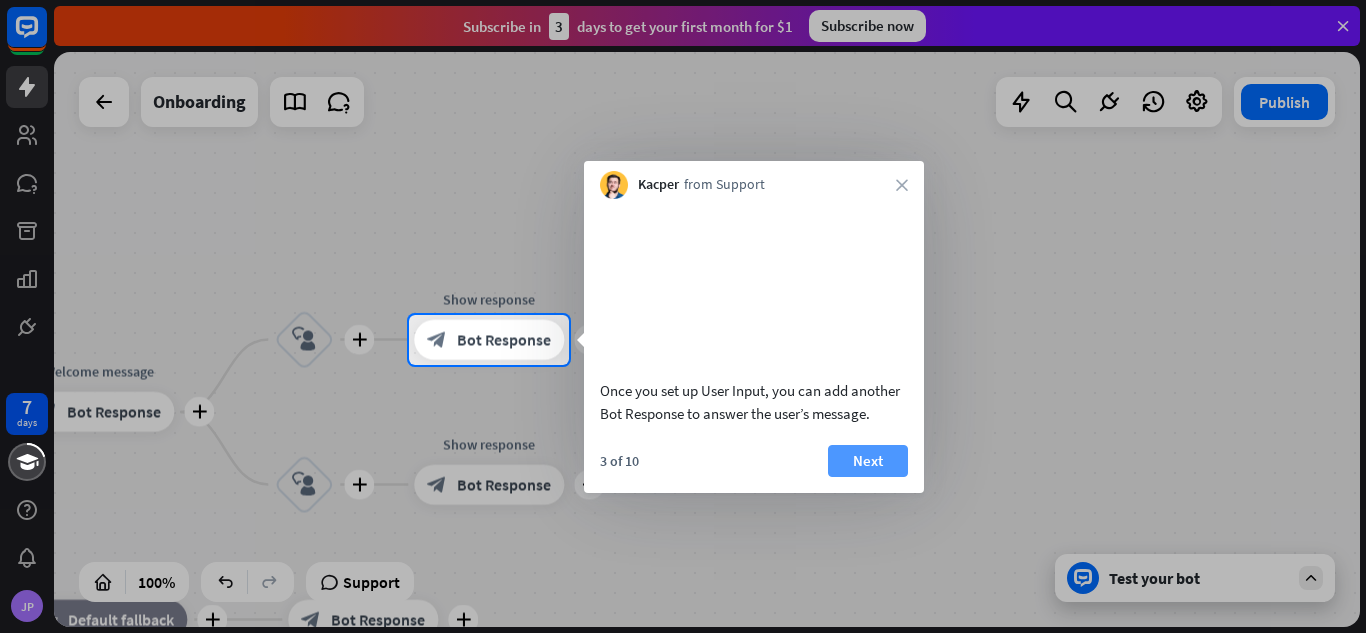 click on "Next" at bounding box center [868, 461] 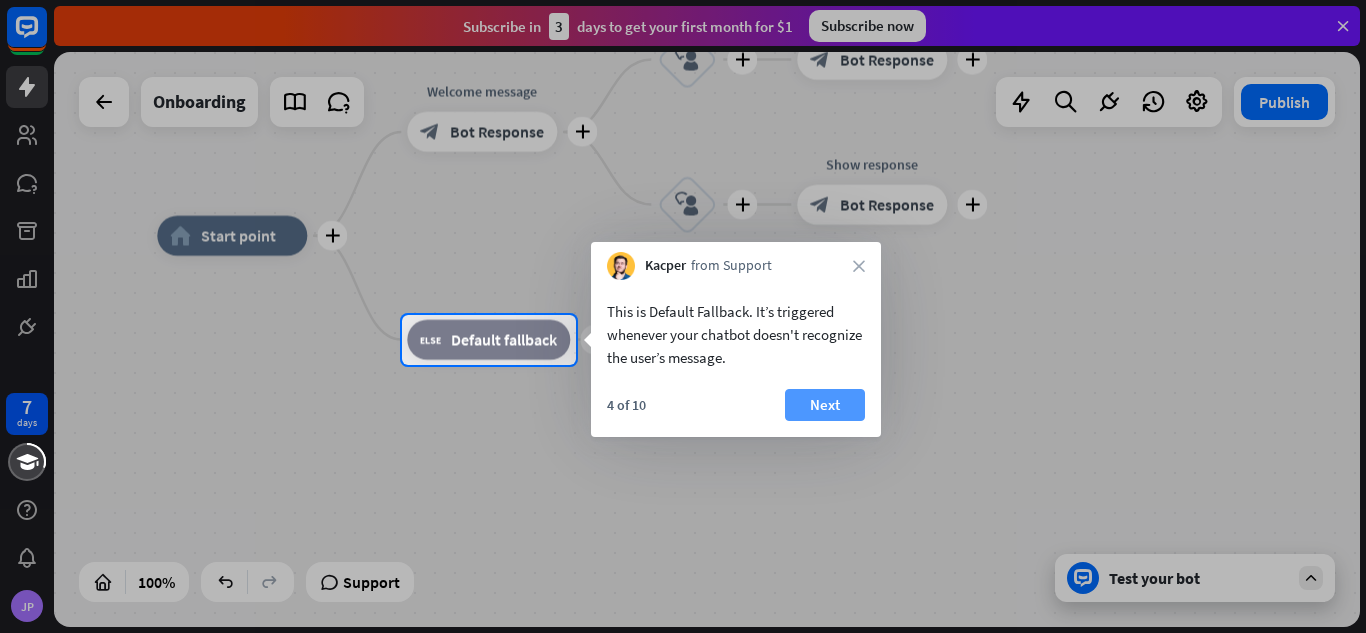 click on "Next" at bounding box center [825, 405] 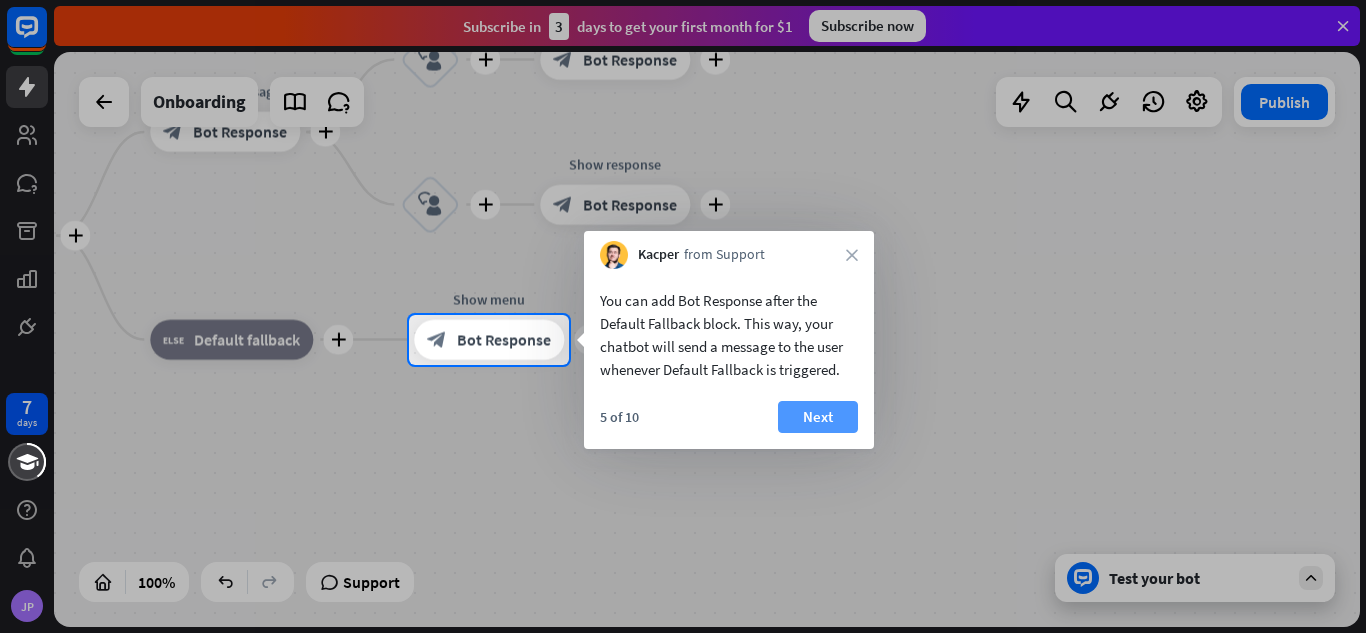 click on "Next" at bounding box center [818, 417] 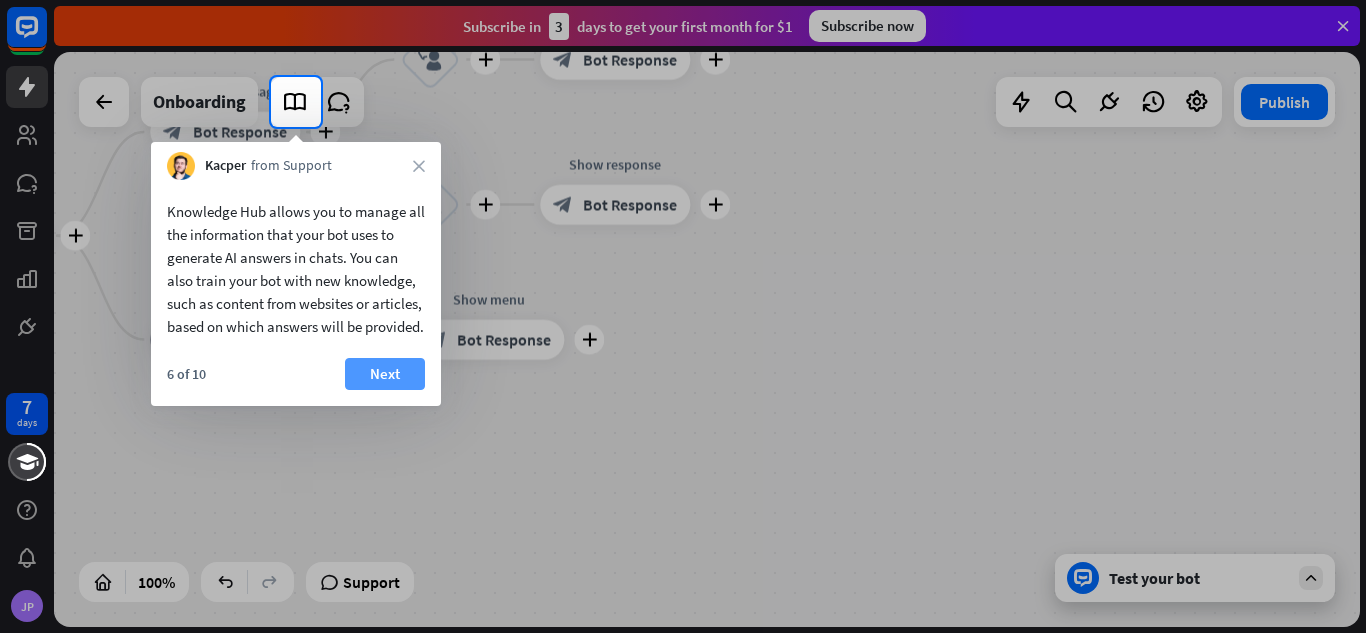 click on "Next" at bounding box center (385, 374) 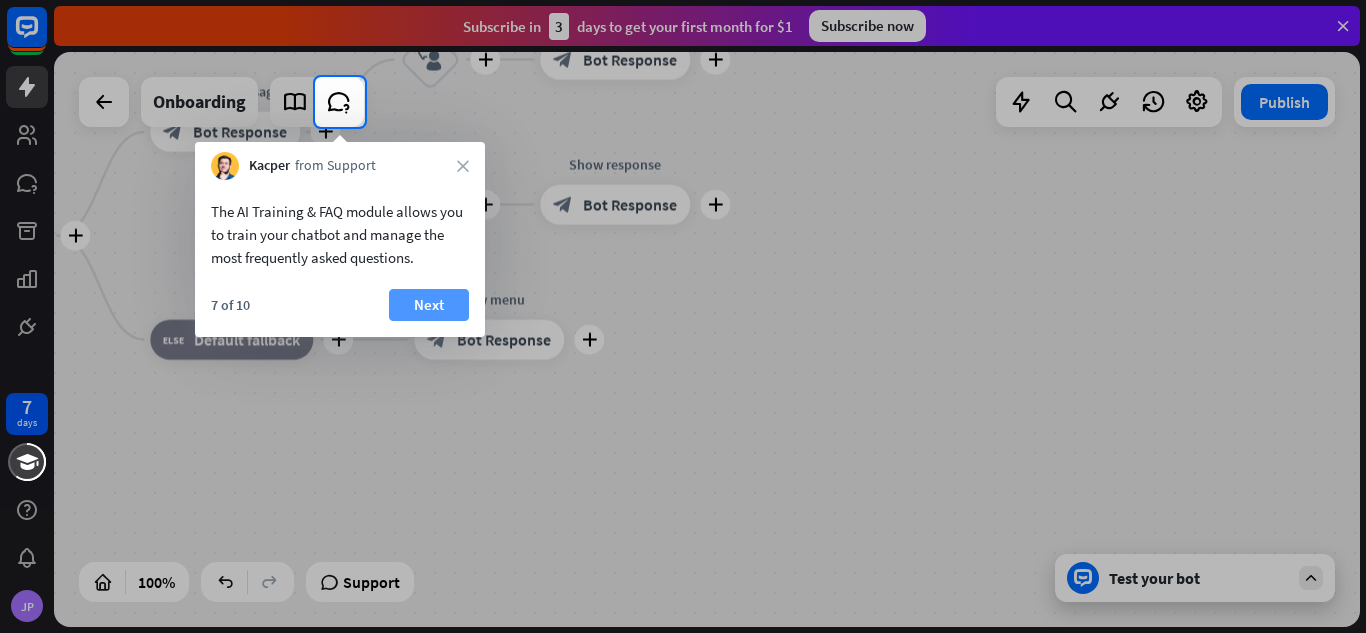 click on "Next" at bounding box center (429, 305) 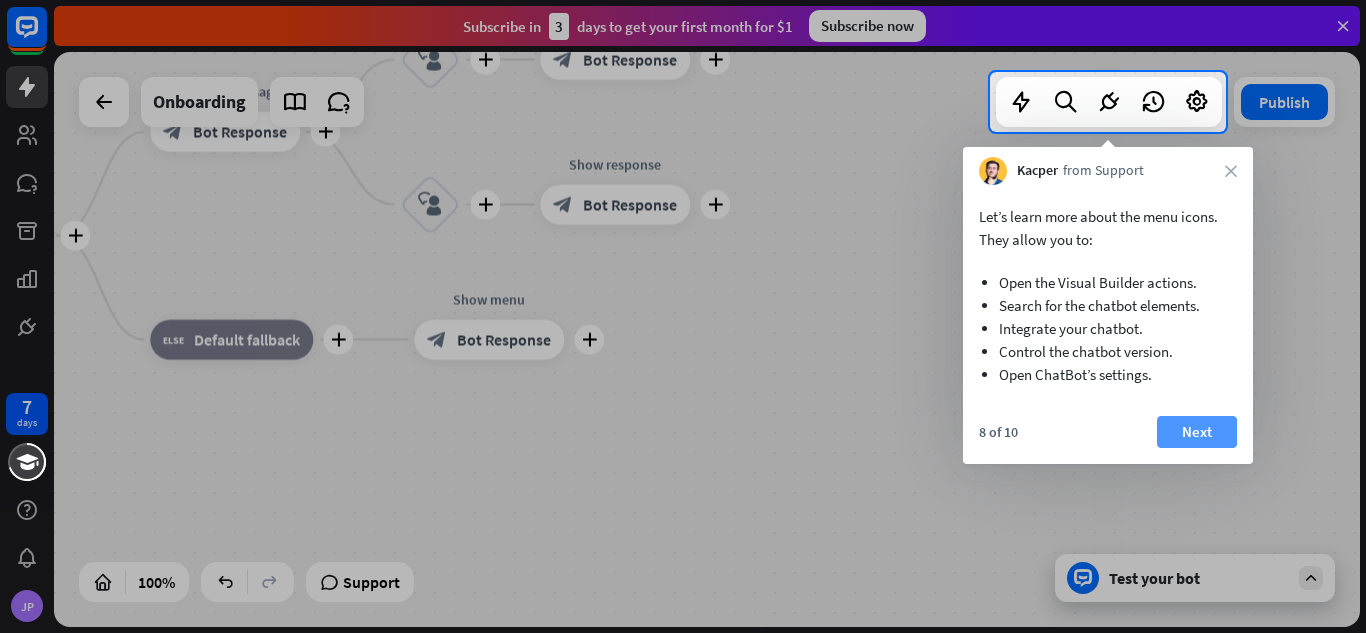 click on "Next" at bounding box center [1197, 432] 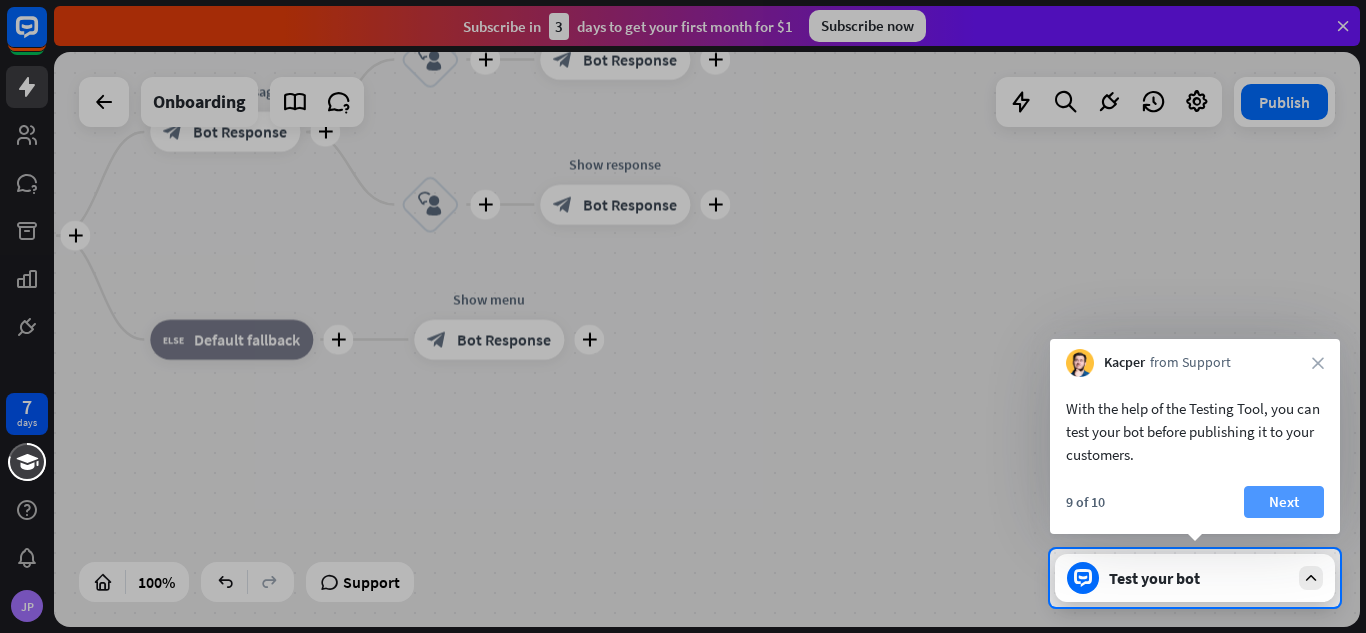 click on "Next" at bounding box center [1284, 502] 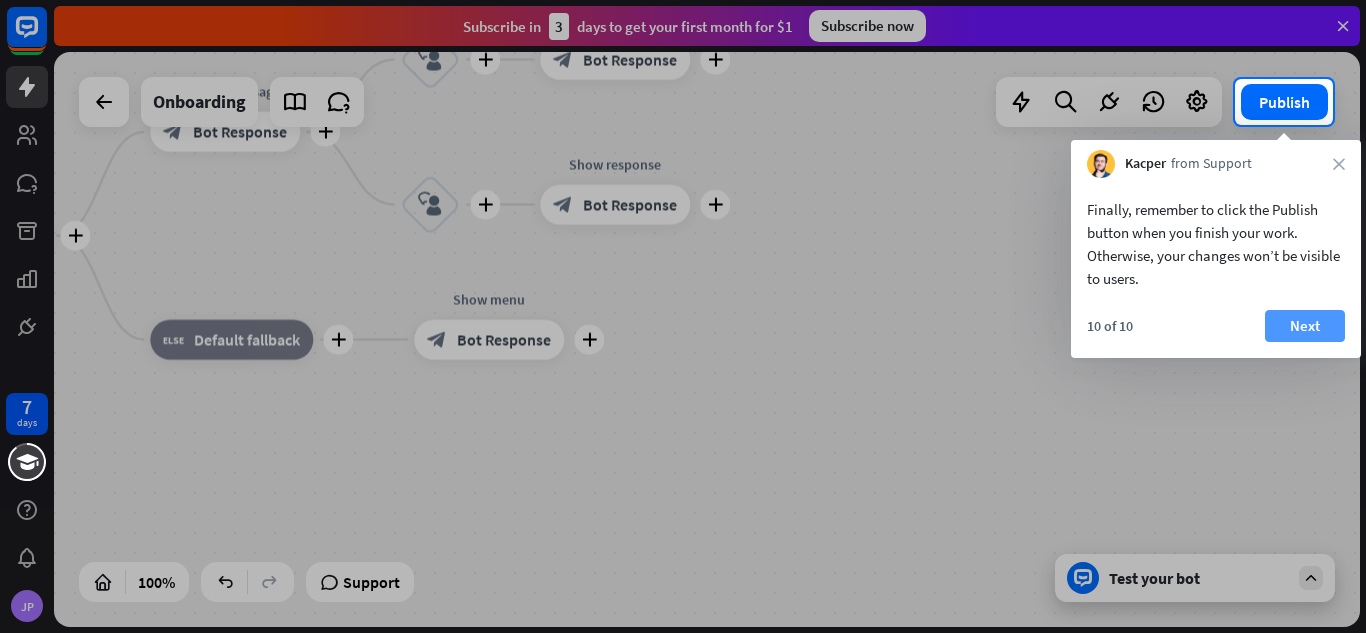 click on "Next" at bounding box center (1305, 326) 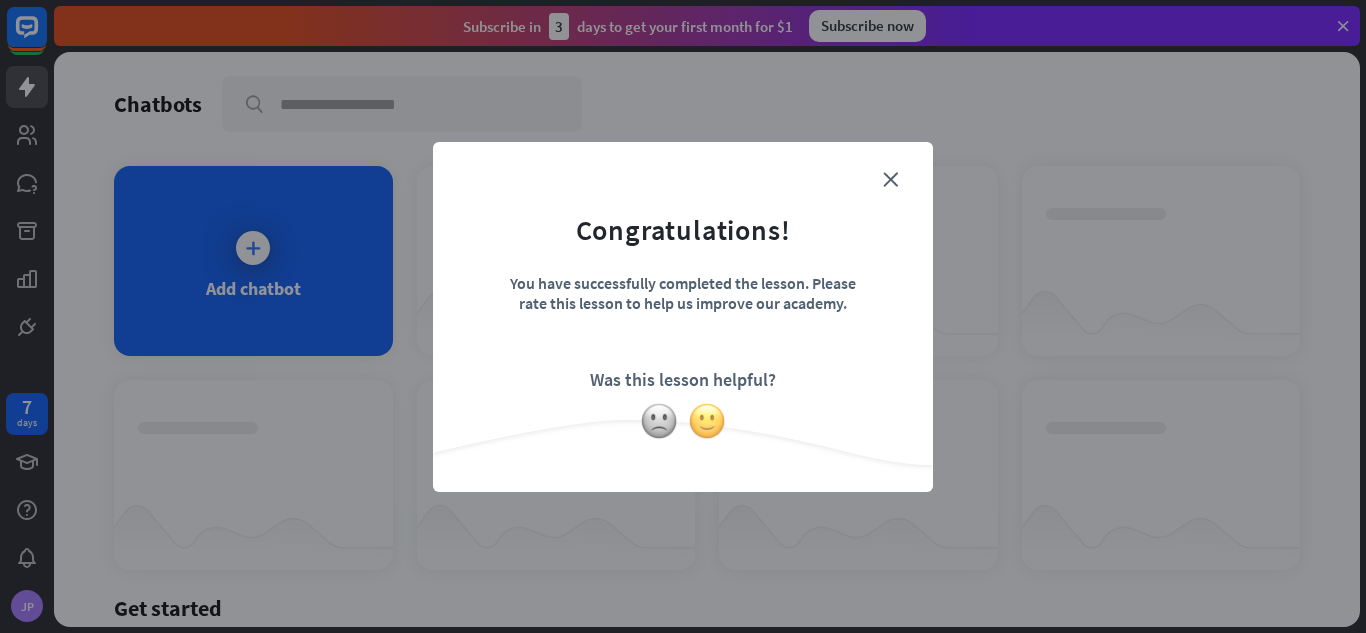 click at bounding box center [707, 421] 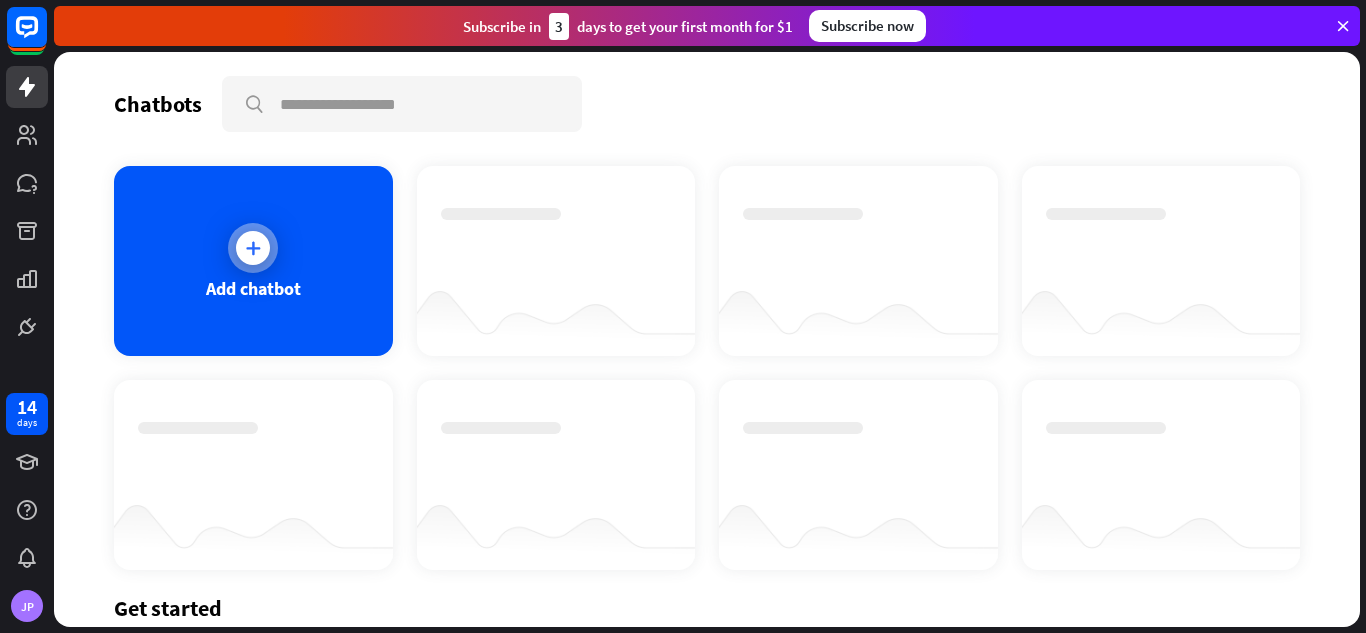 click at bounding box center [253, 248] 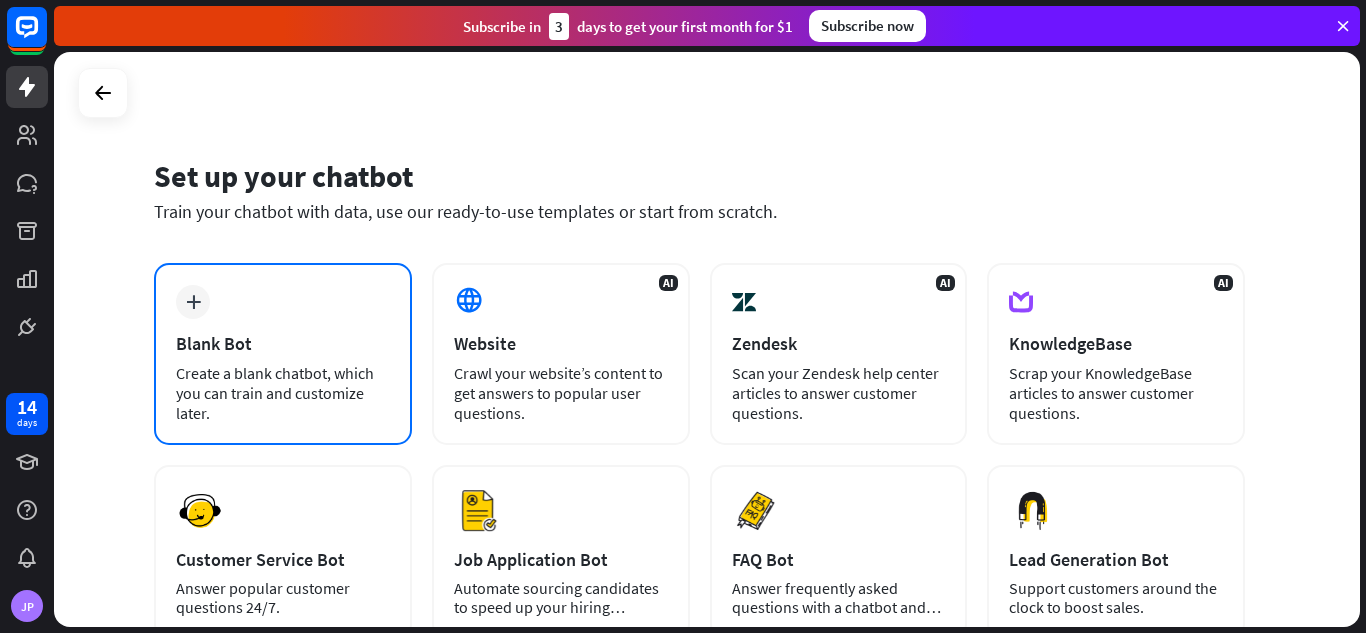 click on "plus   Blank Bot
Create a blank chatbot, which you can train and
customize later." at bounding box center (283, 354) 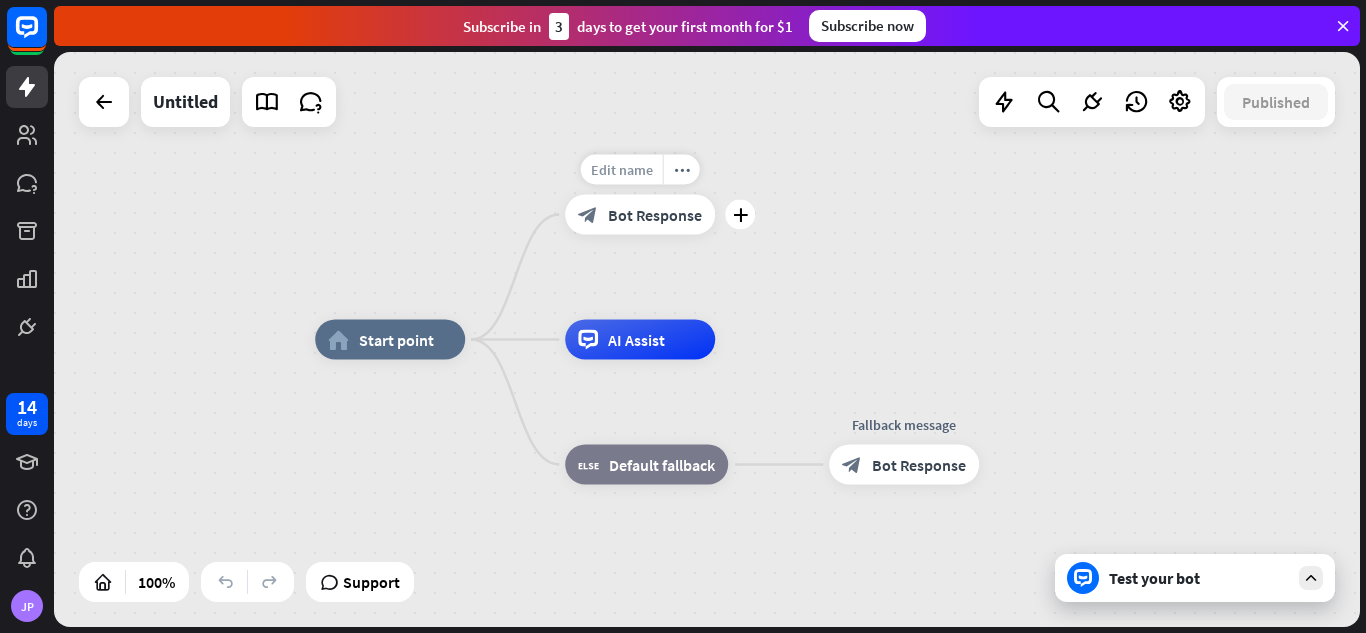 click on "Edit name" at bounding box center [622, 170] 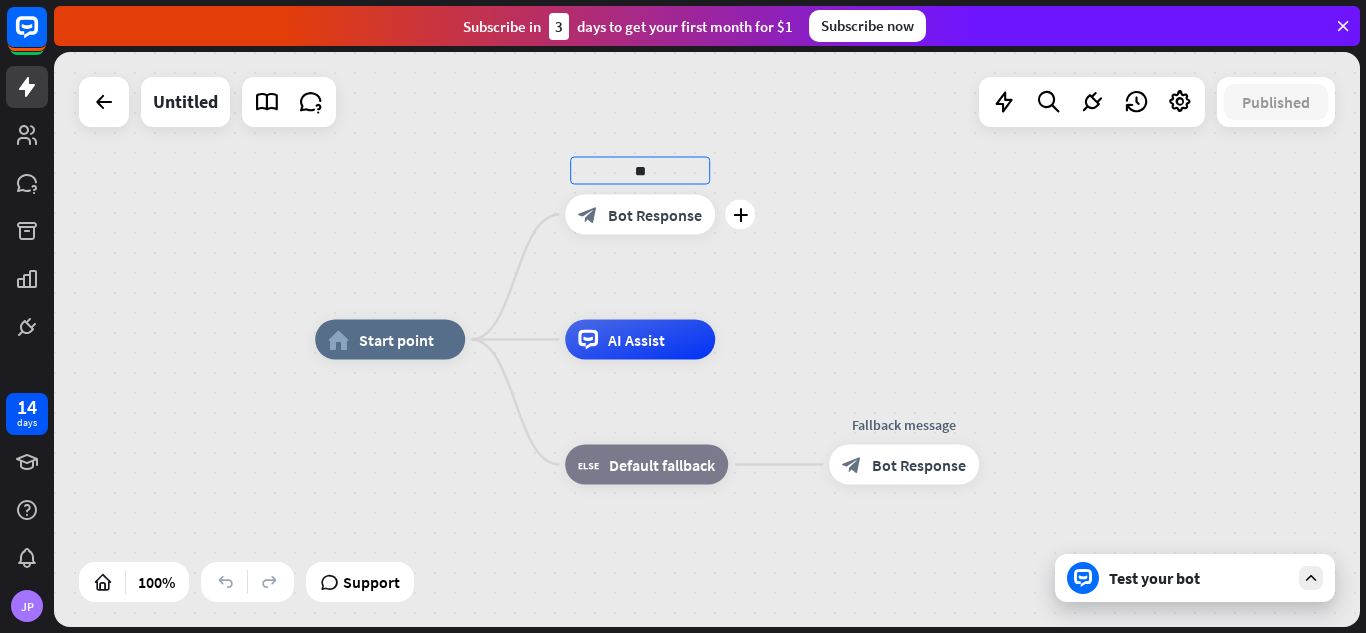 type on "*" 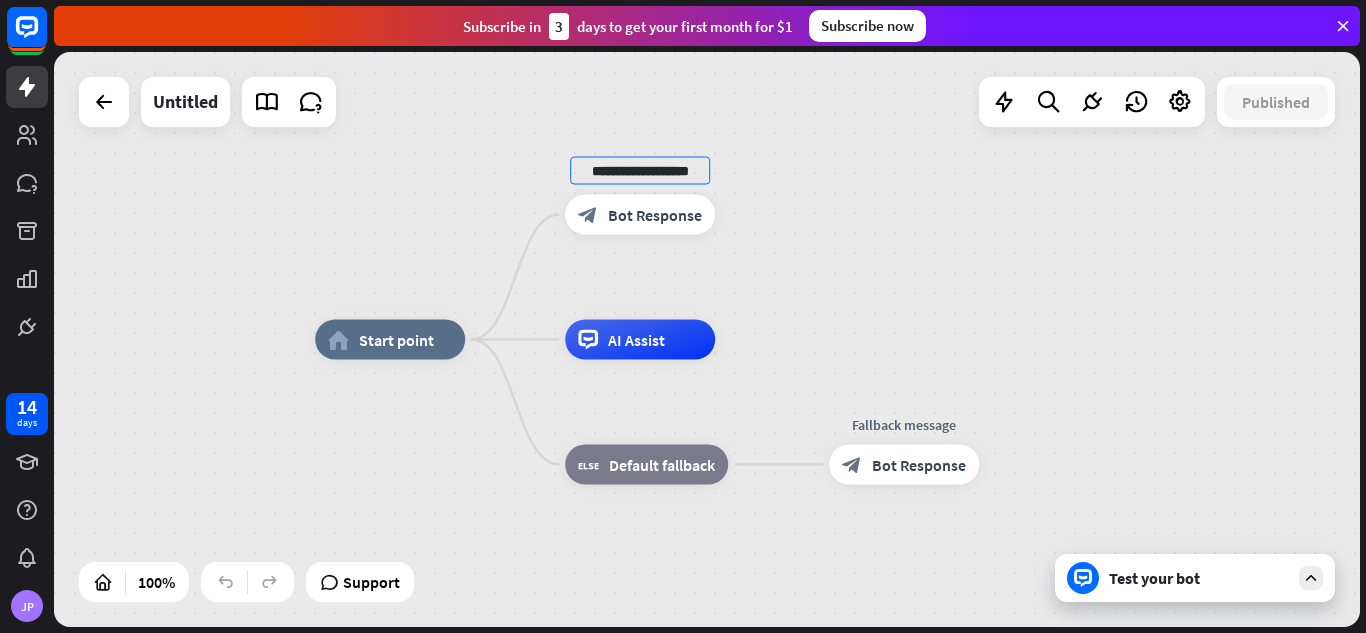 type on "**********" 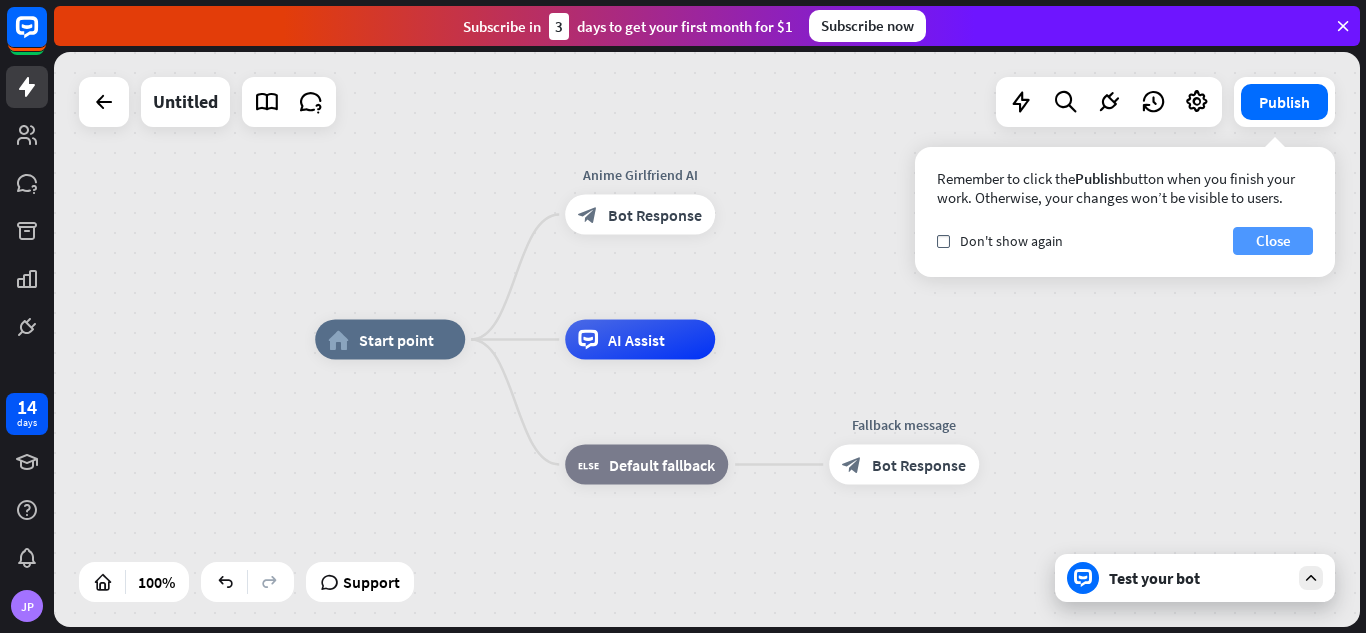click on "Close" at bounding box center (1273, 241) 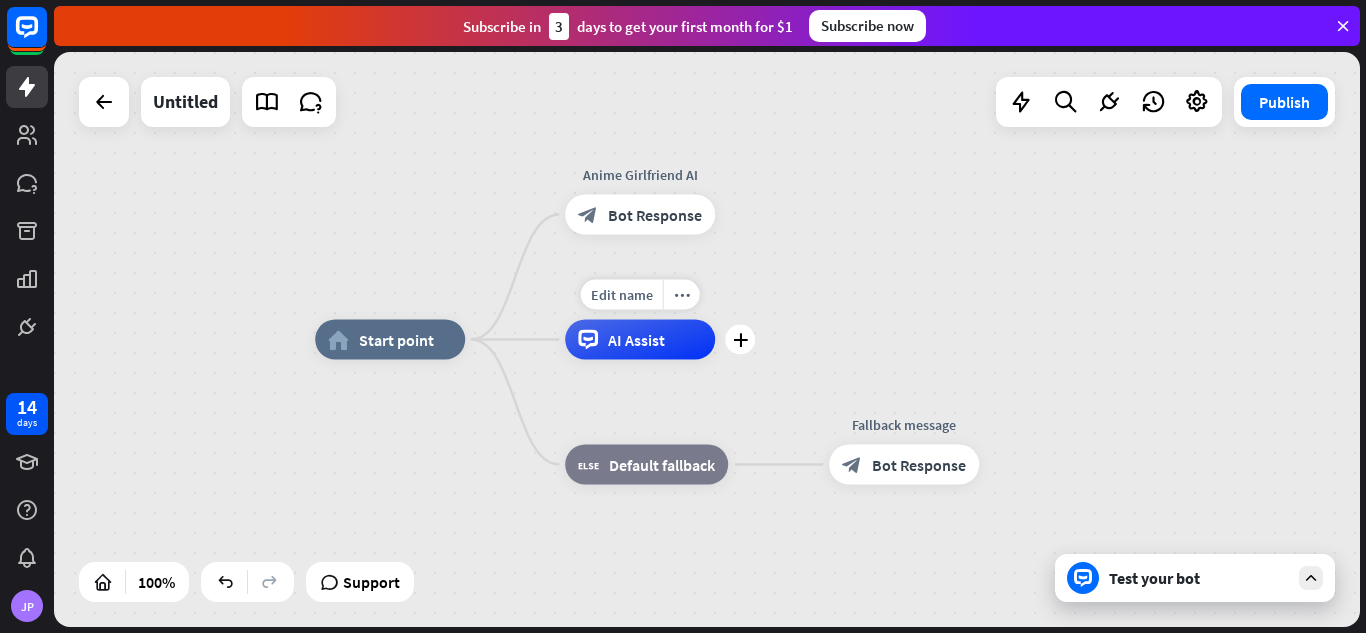 click on "AI Assist" at bounding box center (636, 340) 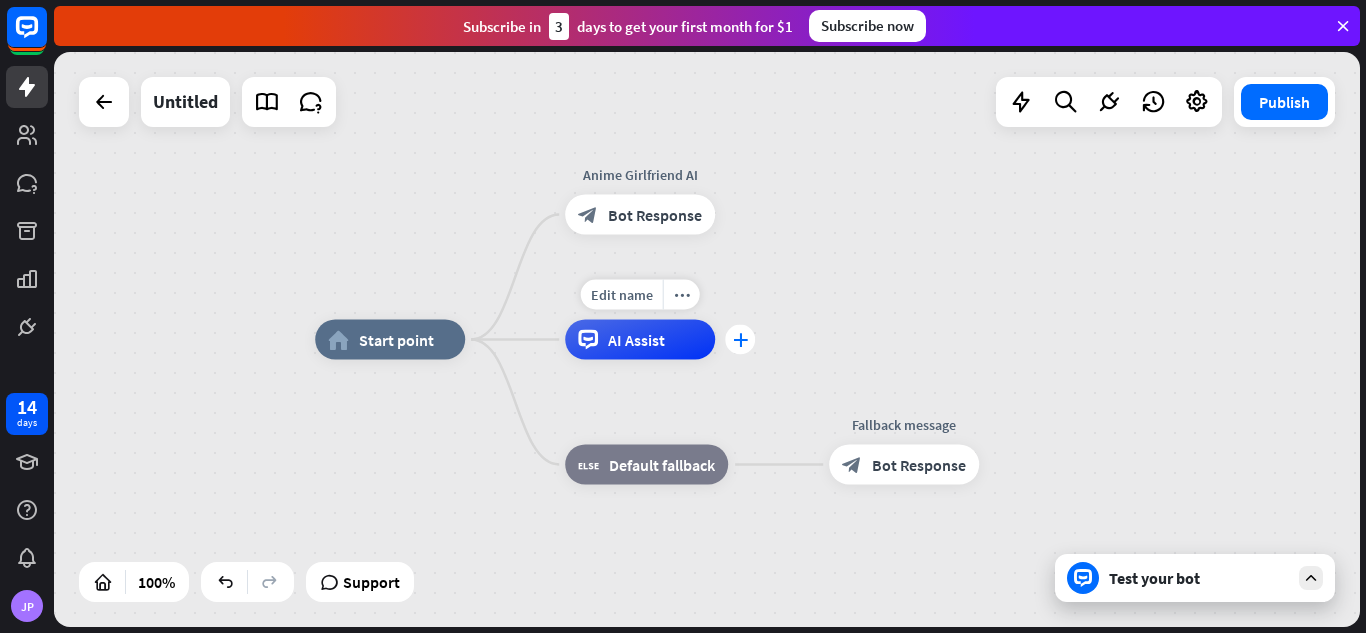 click on "plus" at bounding box center (740, 340) 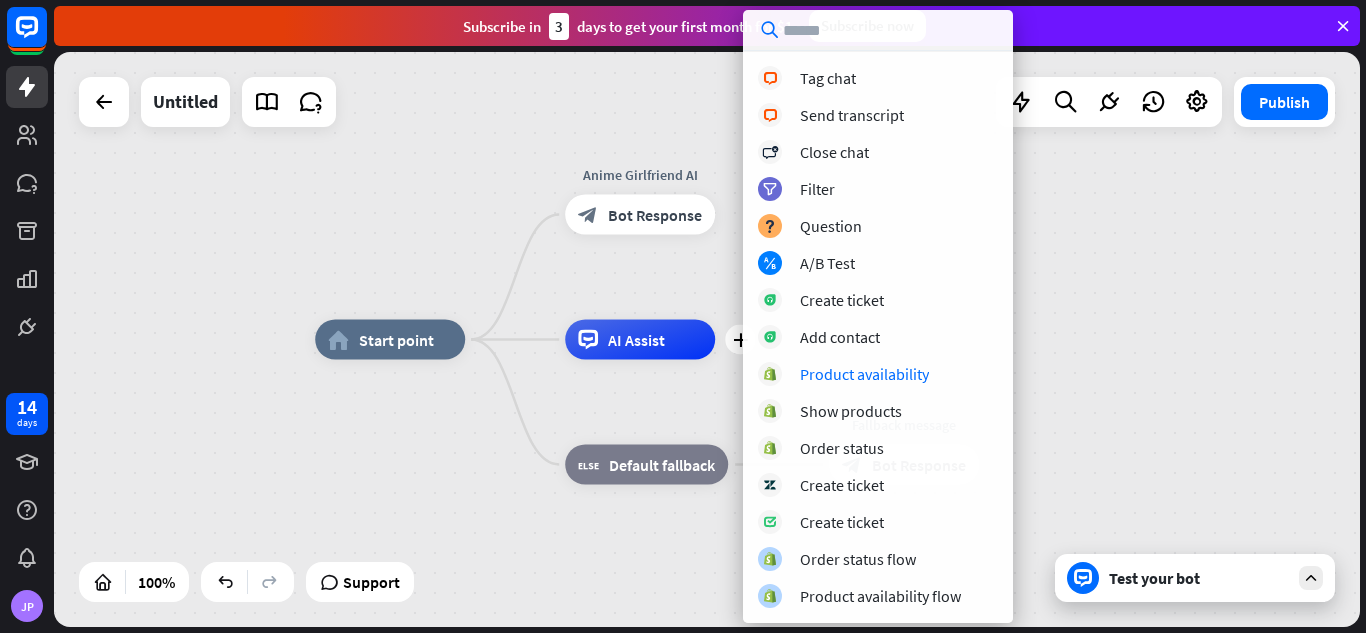 scroll, scrollTop: 0, scrollLeft: 0, axis: both 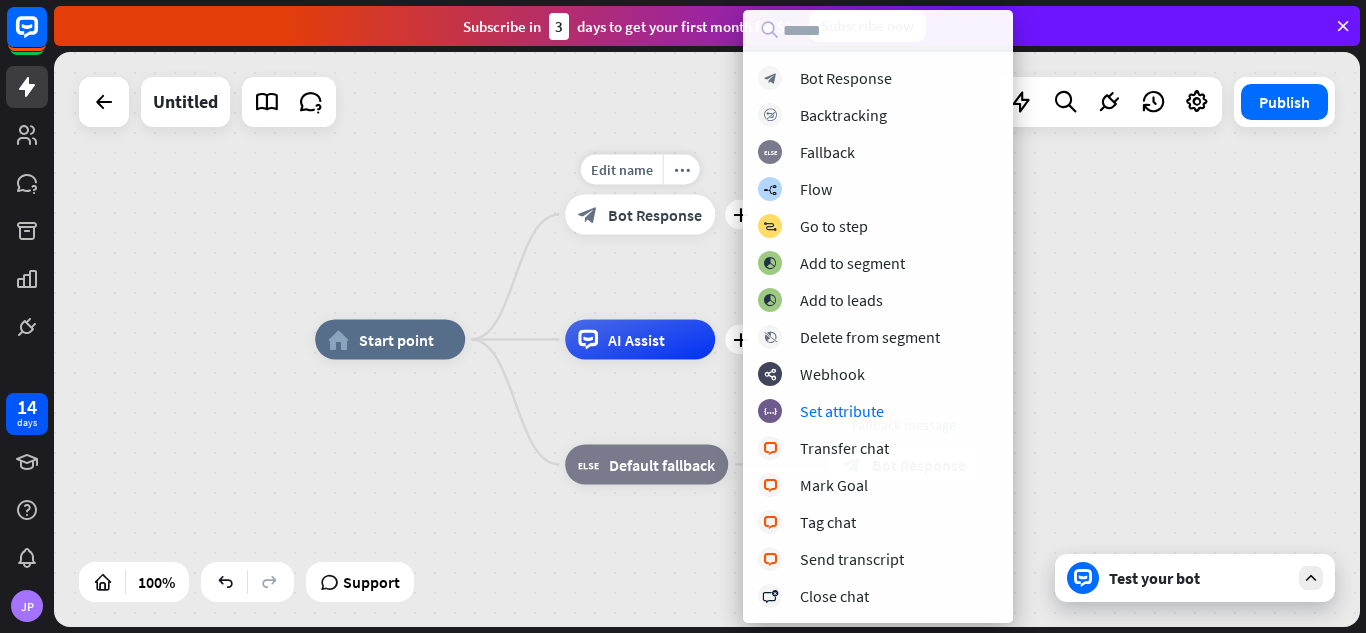 click on "Edit name   more_horiz         plus     block_bot_response   Bot Response" at bounding box center [640, 215] 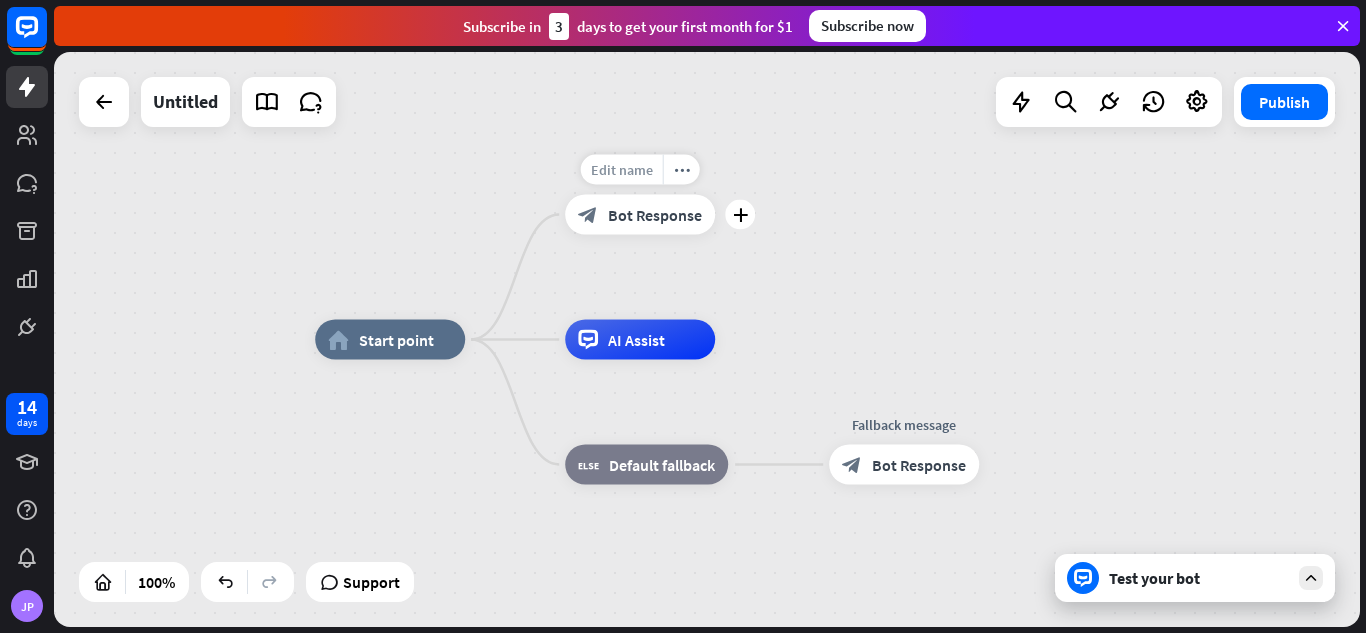 click on "Edit name" at bounding box center (622, 170) 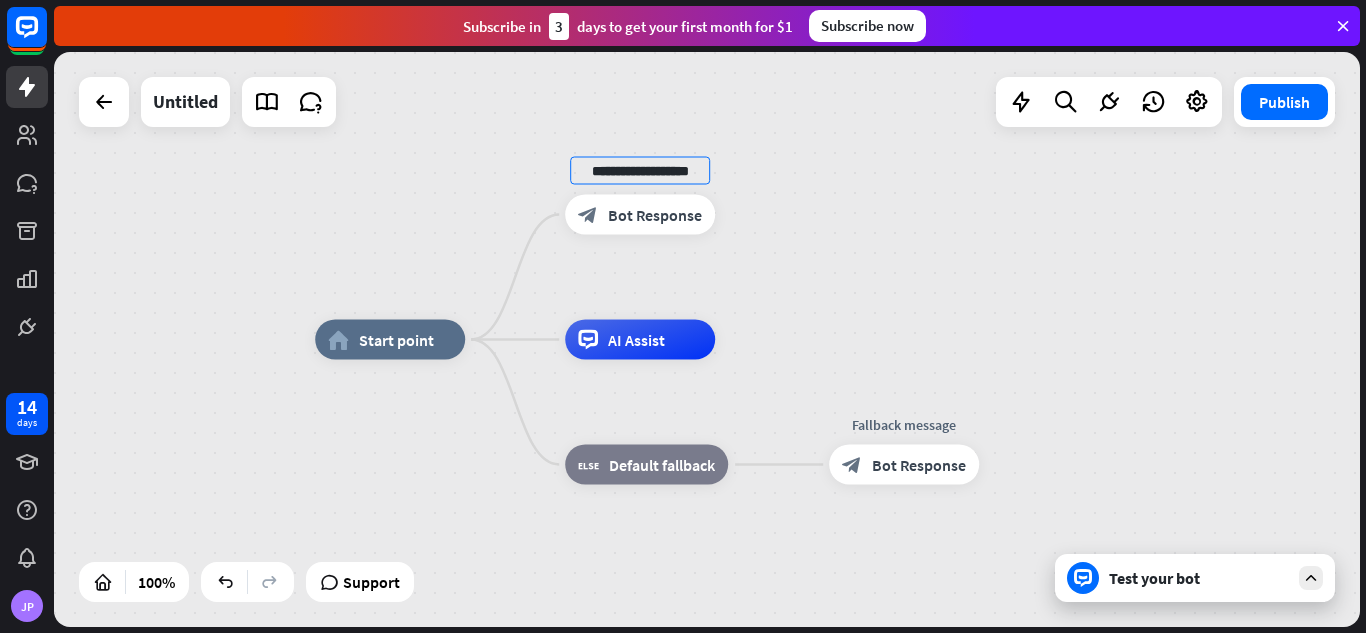 drag, startPoint x: 700, startPoint y: 176, endPoint x: 359, endPoint y: 173, distance: 341.01318 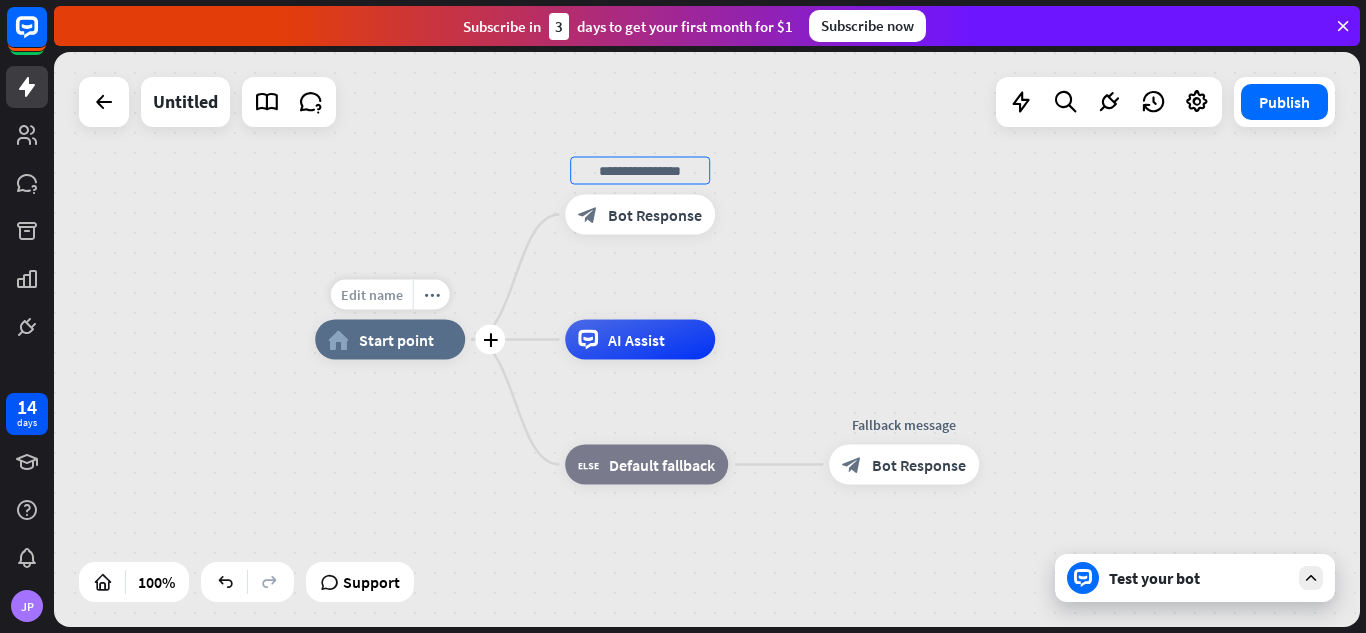 type 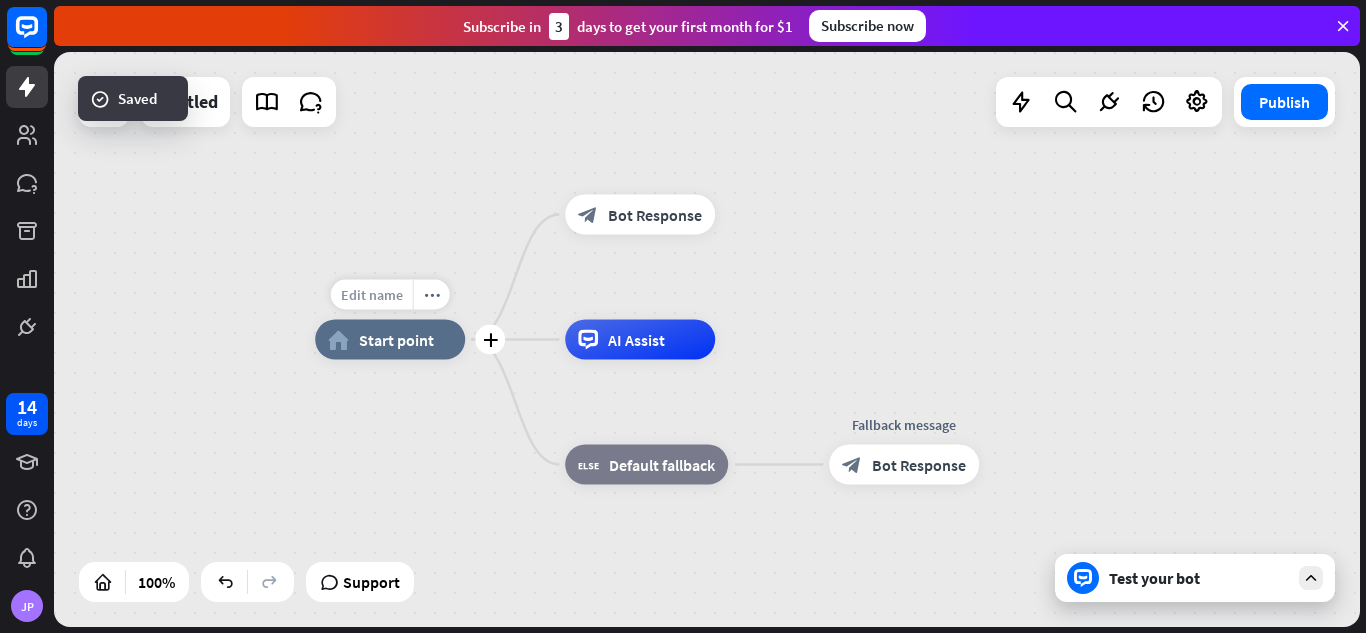 click on "Edit name" at bounding box center (372, 295) 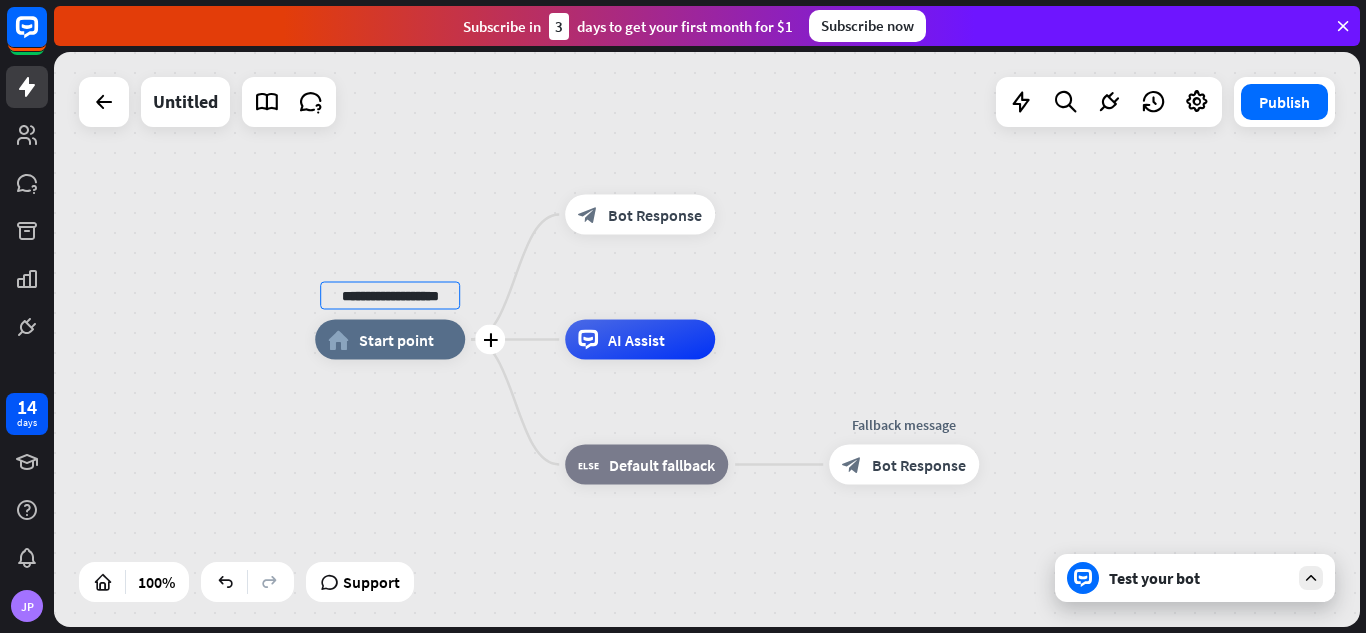 type on "**********" 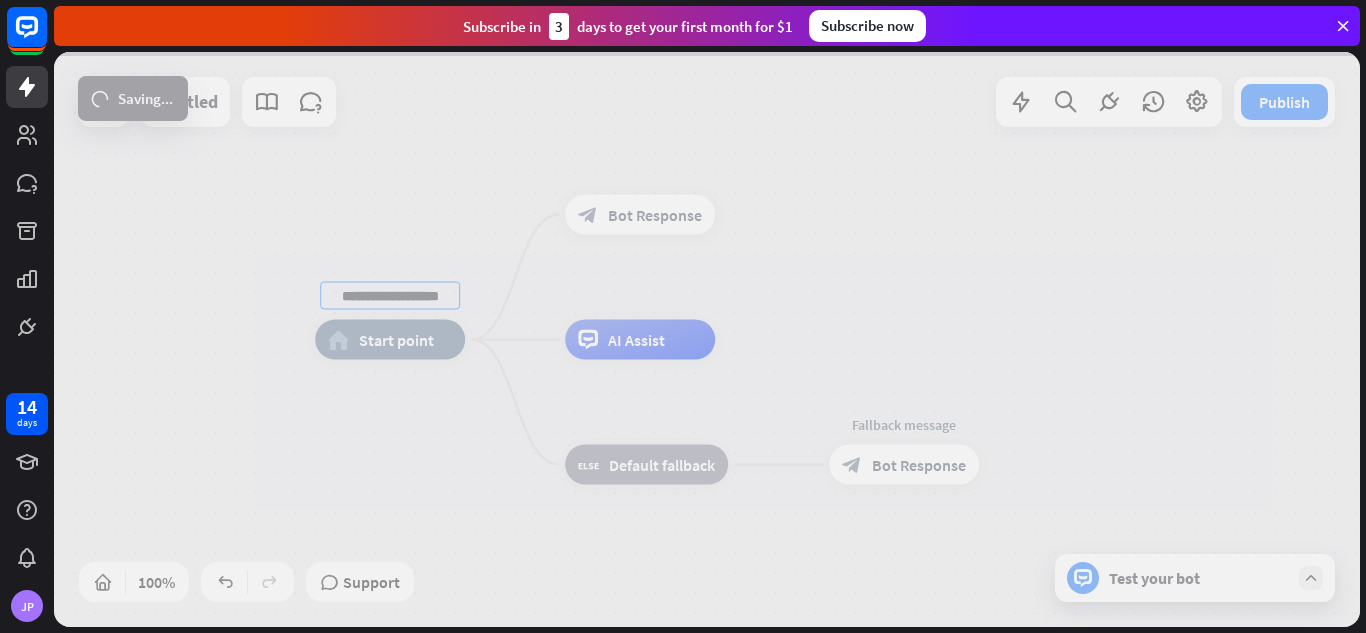click at bounding box center [707, 339] 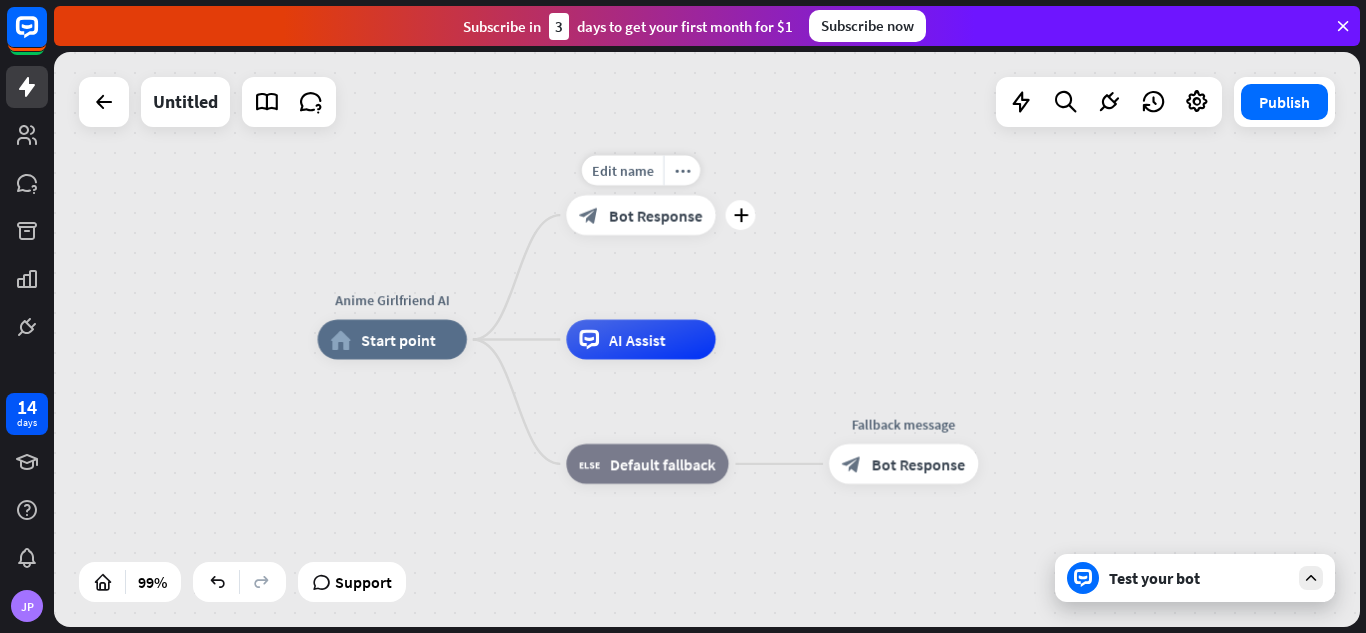click on "block_bot_response   Bot Response" at bounding box center [640, 215] 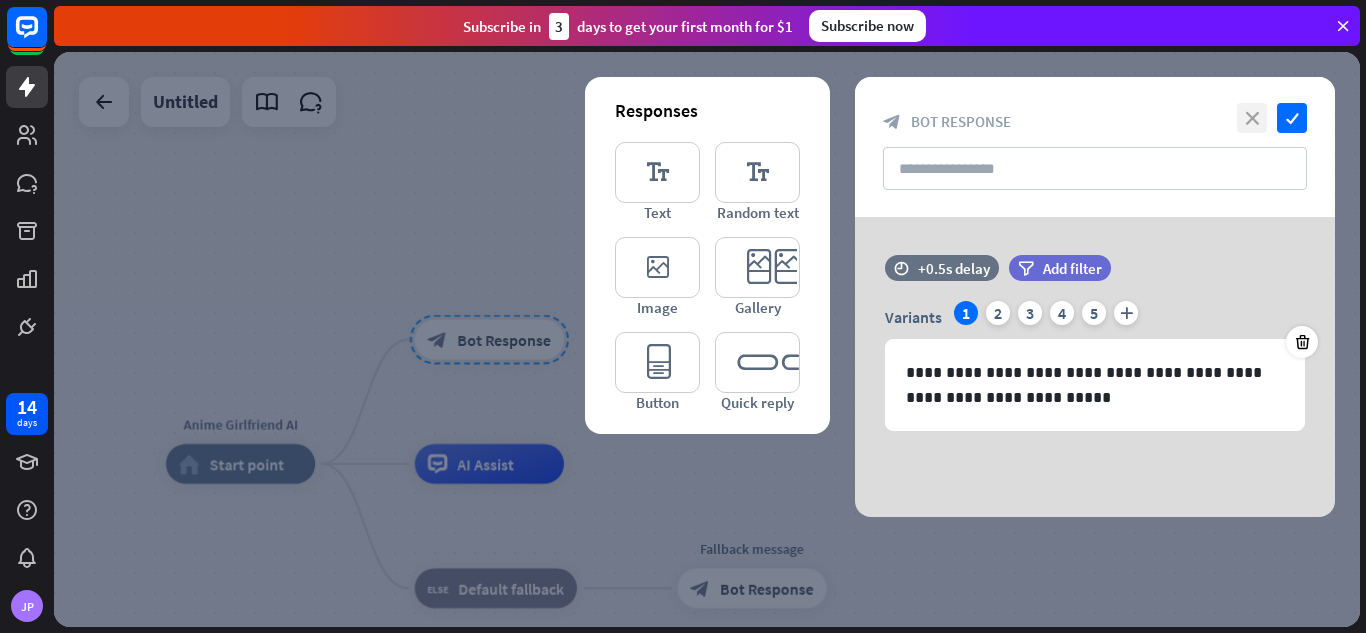 click on "close" at bounding box center (1252, 118) 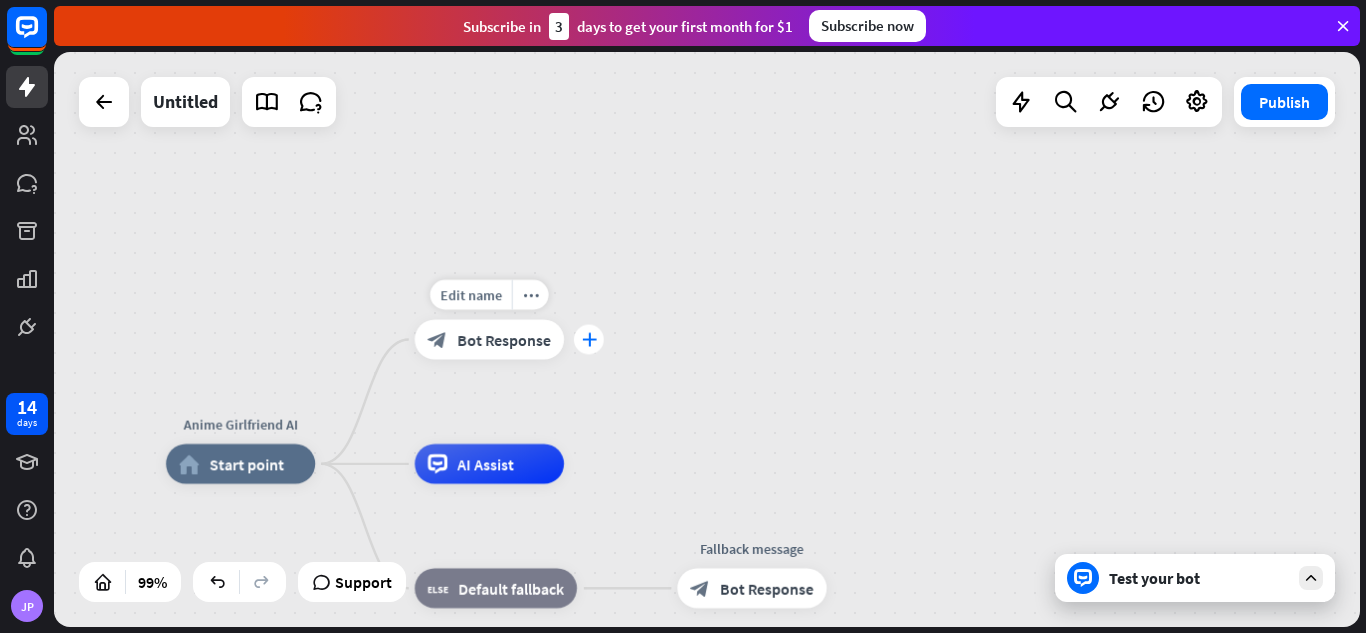 click on "plus" at bounding box center (588, 340) 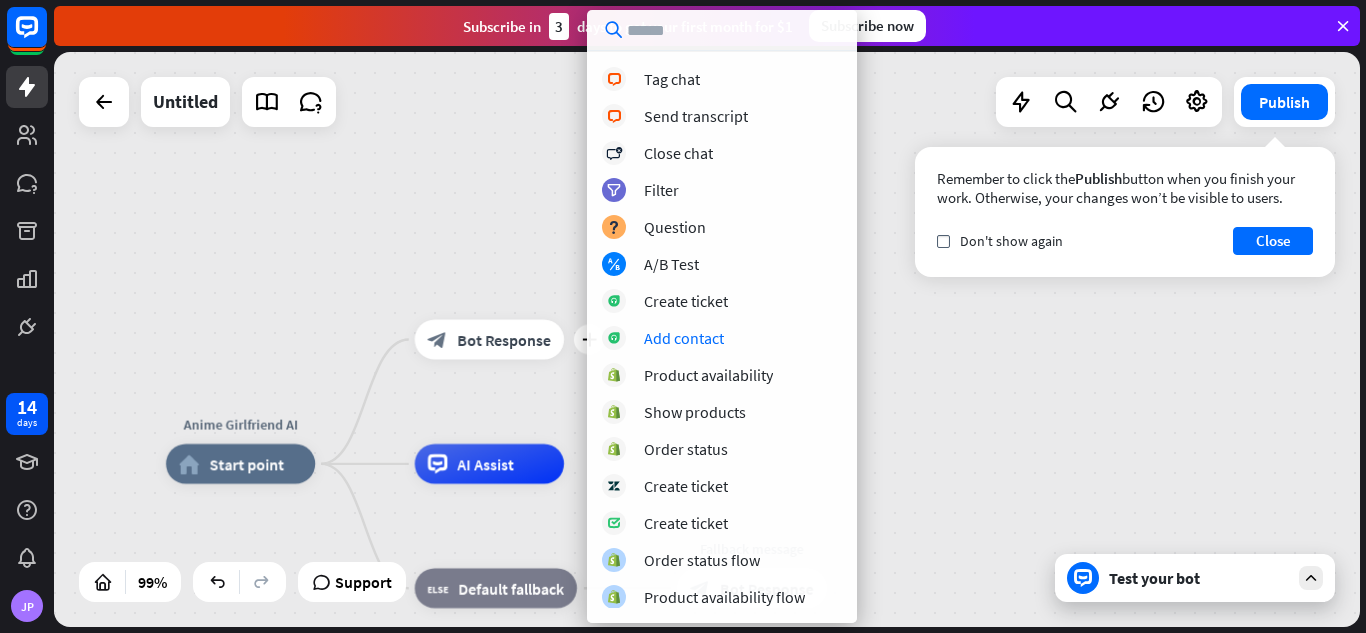 scroll, scrollTop: 0, scrollLeft: 0, axis: both 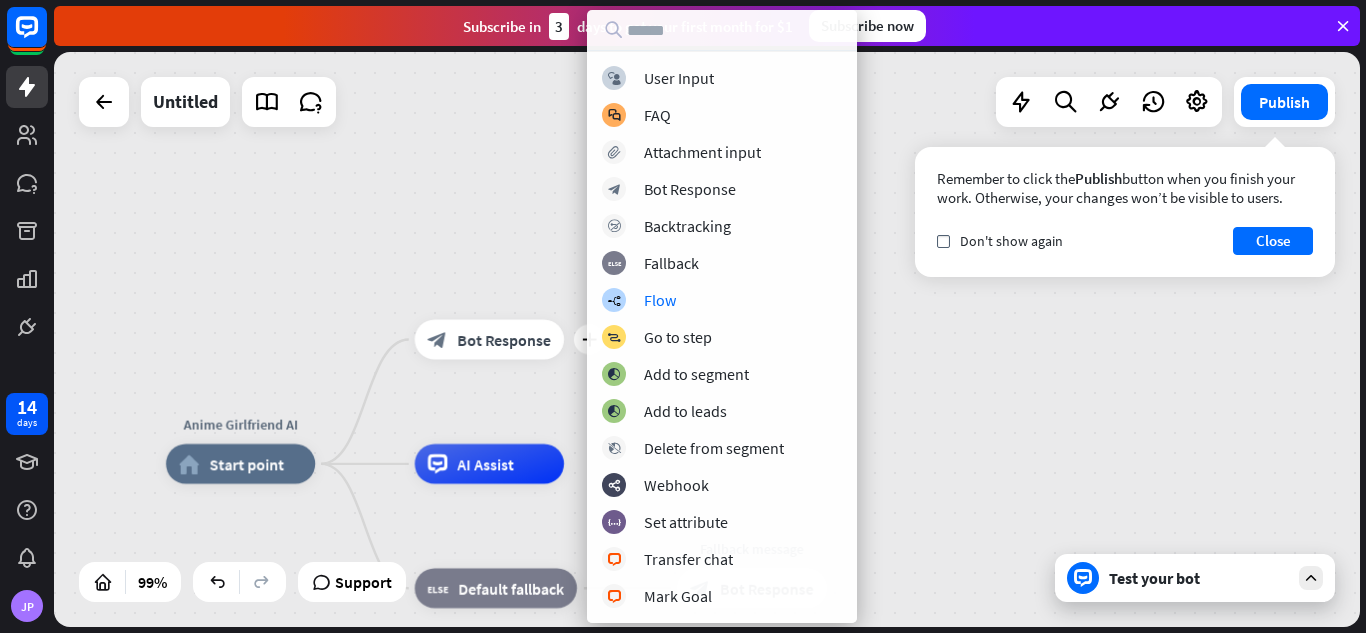 click on "Anime Girlfriend AI   home_2   Start point               plus     block_bot_response   Bot Response                     AI Assist                   block_fallback   Default fallback                 Fallback message   block_bot_response   Bot Response" at bounding box center (707, 339) 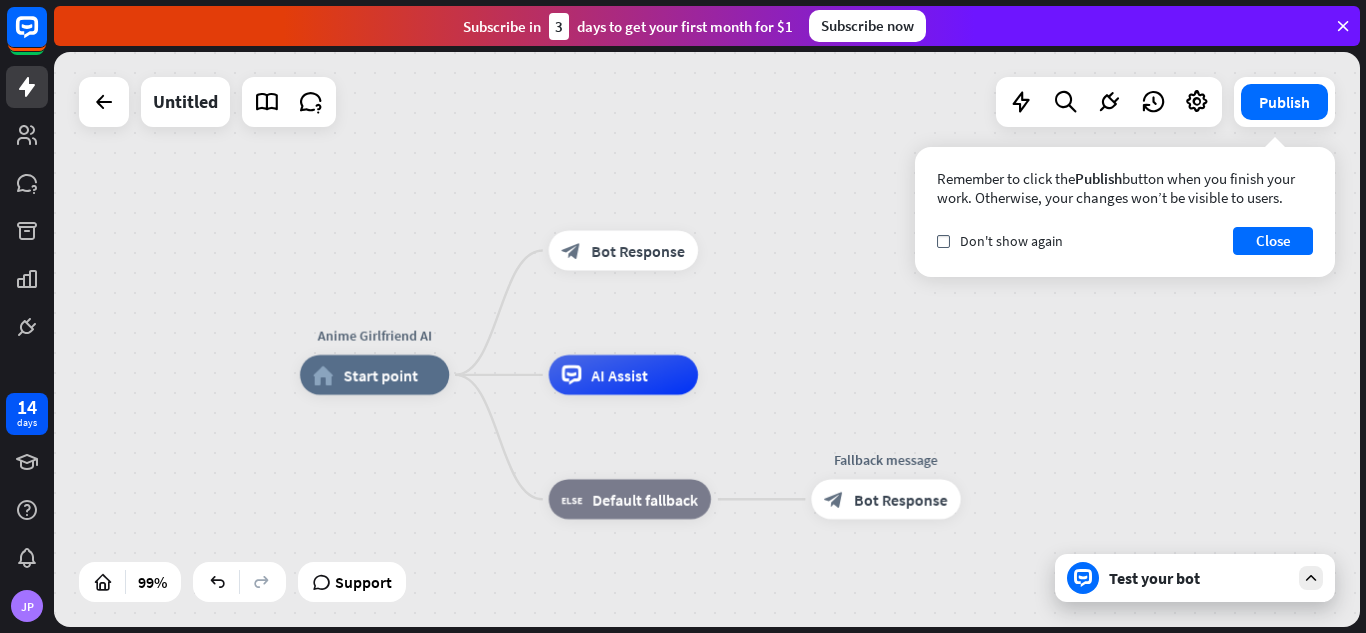 drag, startPoint x: 512, startPoint y: 236, endPoint x: 646, endPoint y: 148, distance: 160.3122 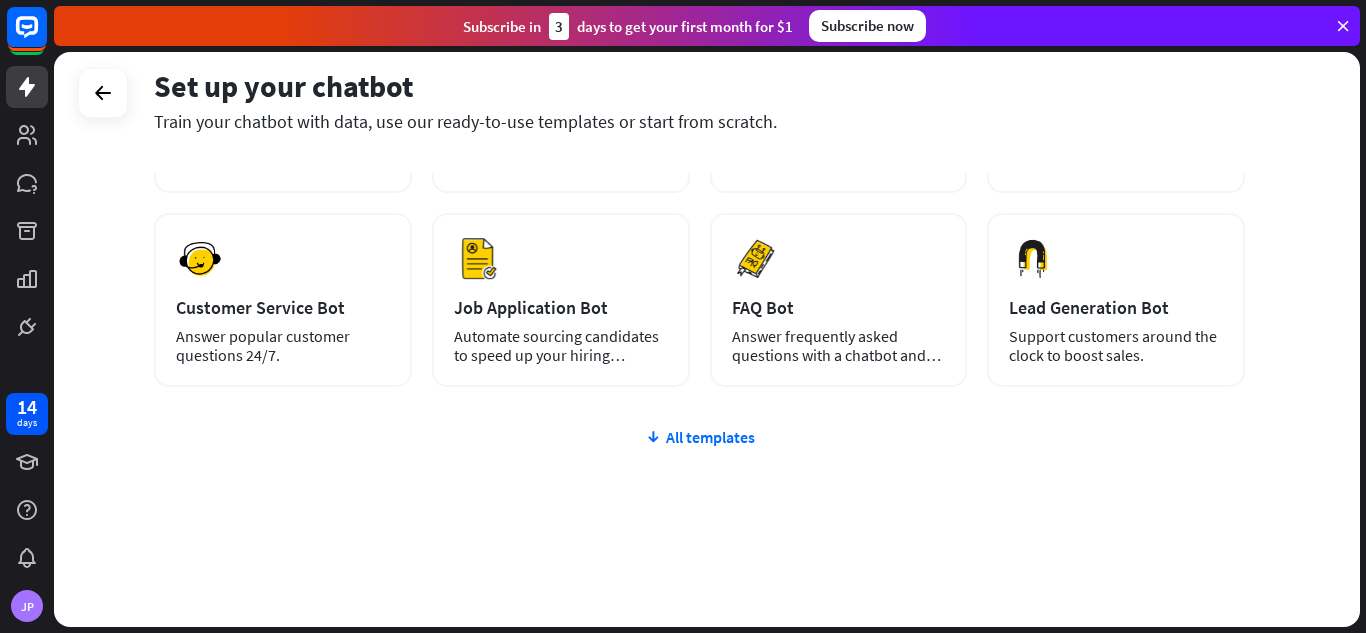 scroll, scrollTop: 0, scrollLeft: 0, axis: both 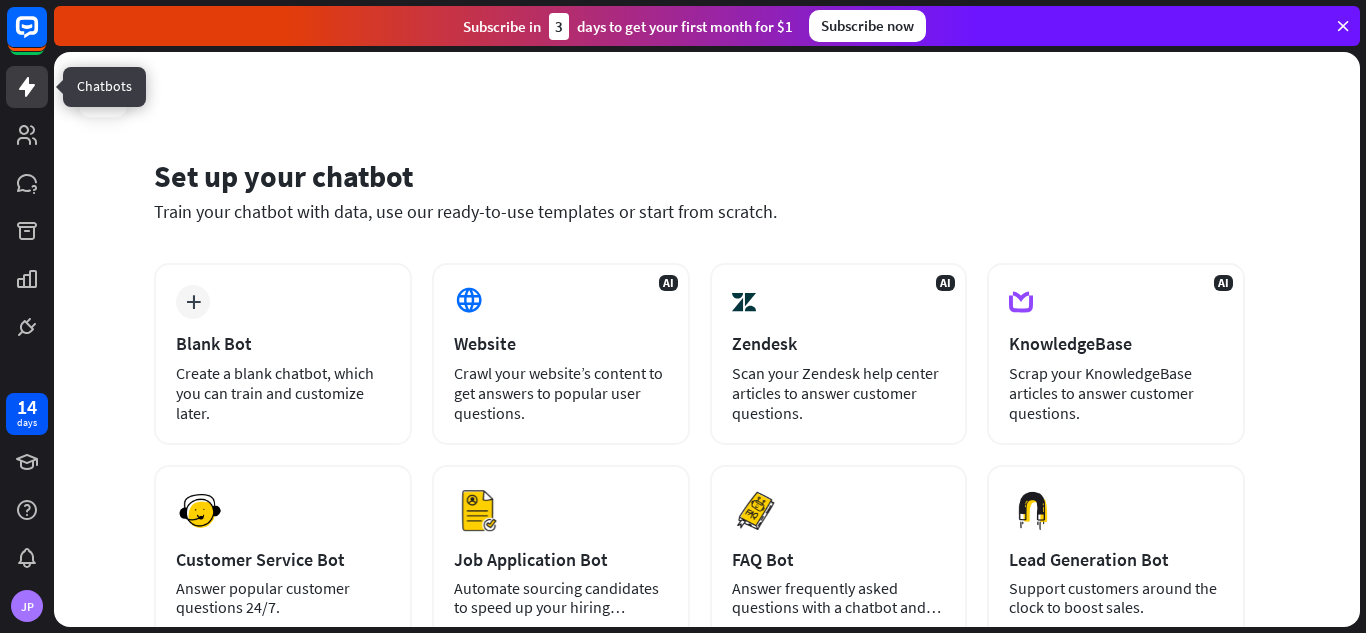click 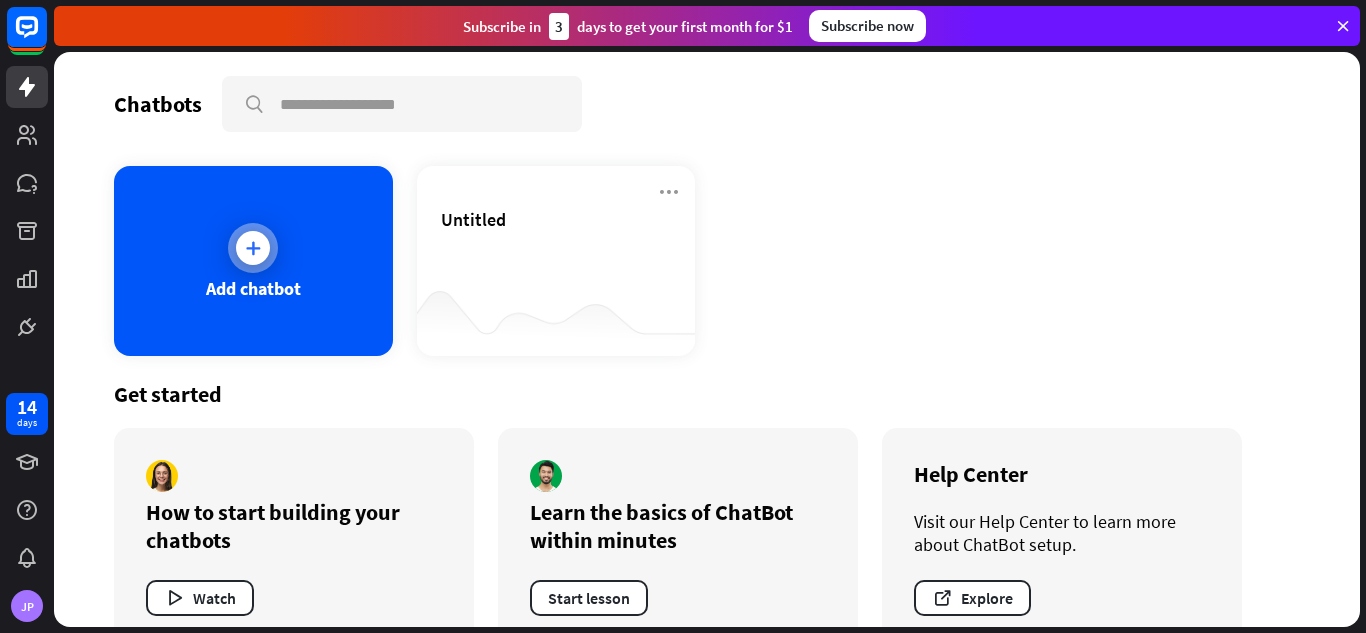 click at bounding box center [253, 248] 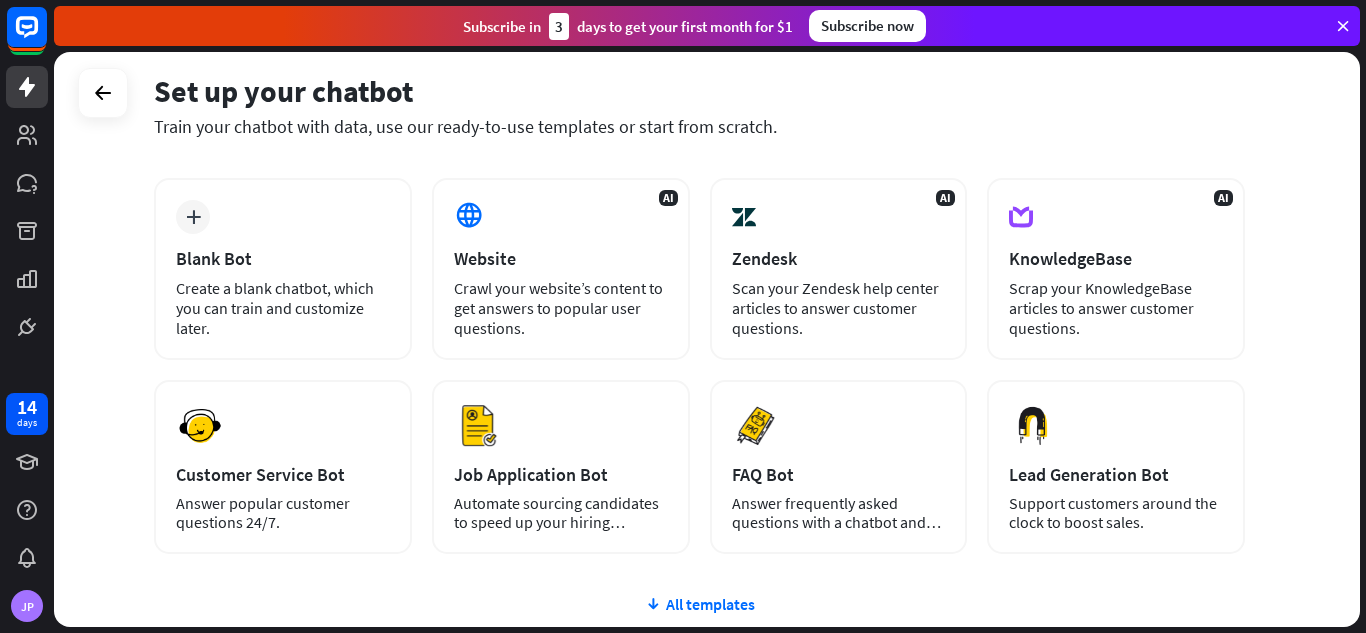 scroll, scrollTop: 86, scrollLeft: 0, axis: vertical 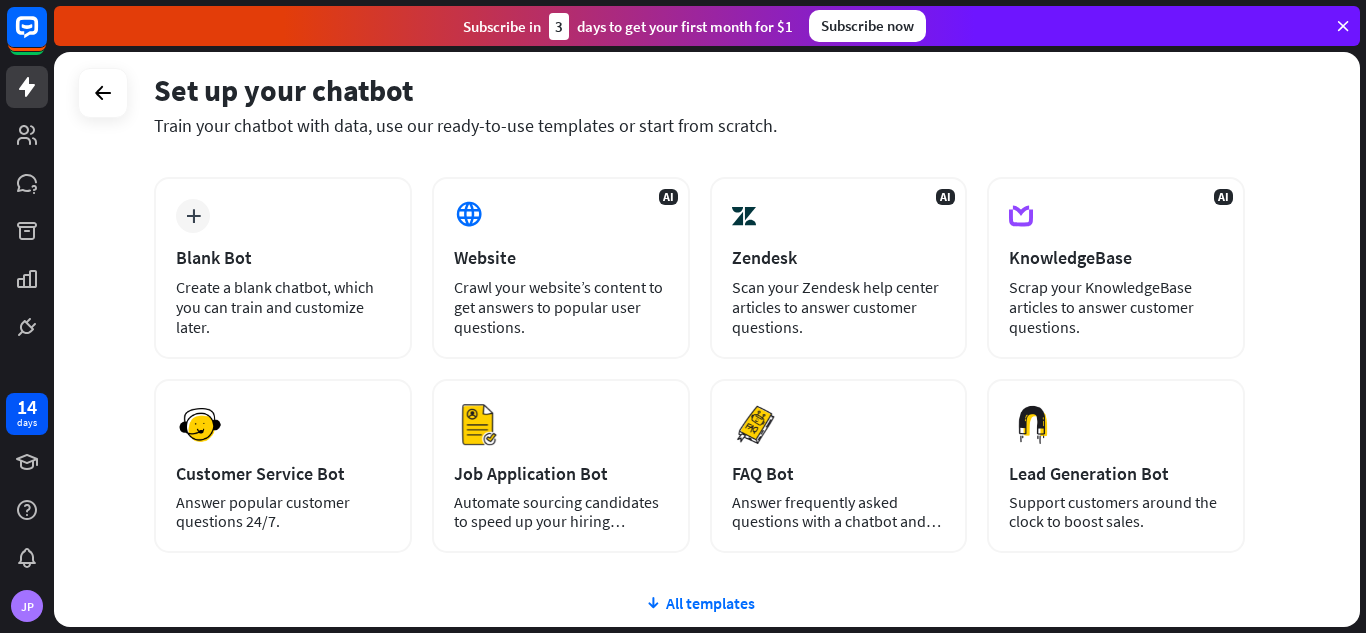 drag, startPoint x: 156, startPoint y: 81, endPoint x: 785, endPoint y: 131, distance: 630.98413 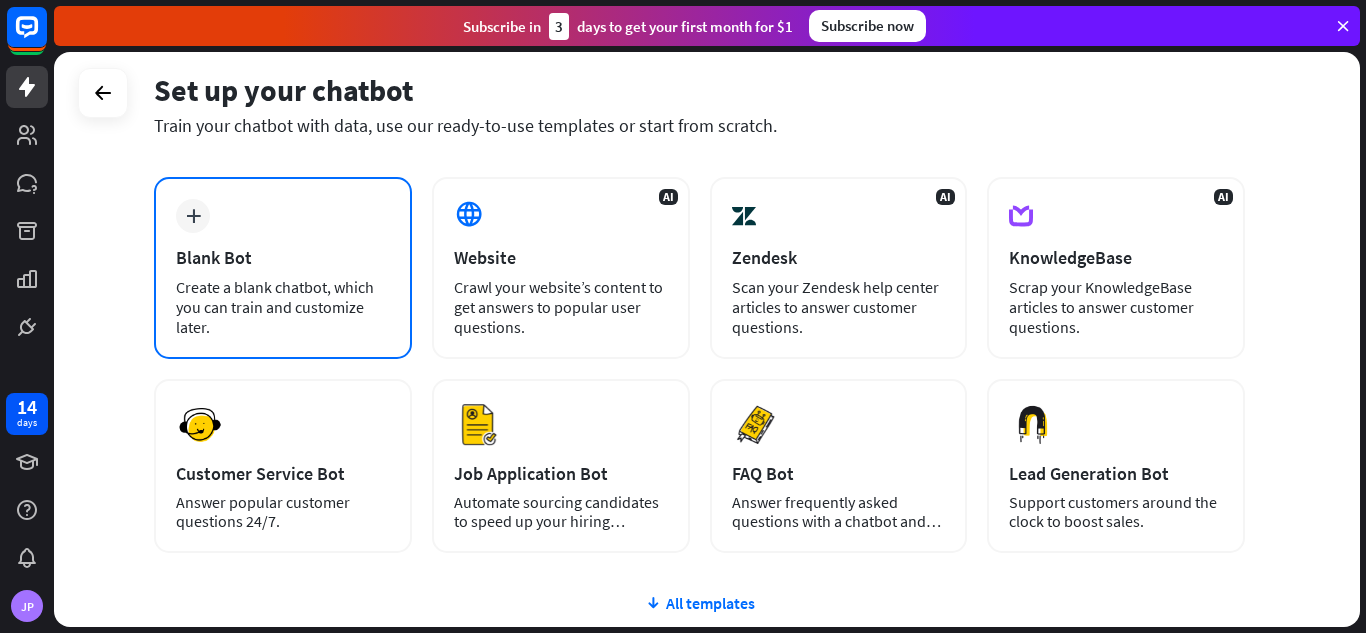 click on "Blank Bot" at bounding box center [283, 257] 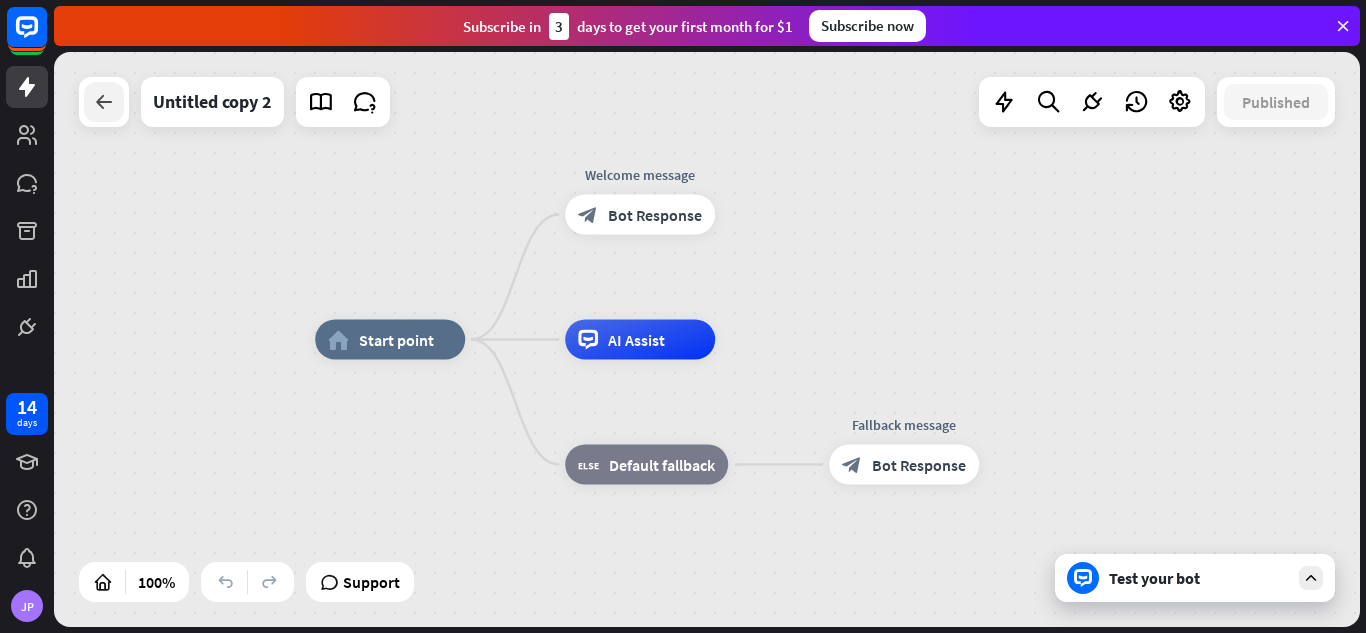 click at bounding box center (104, 102) 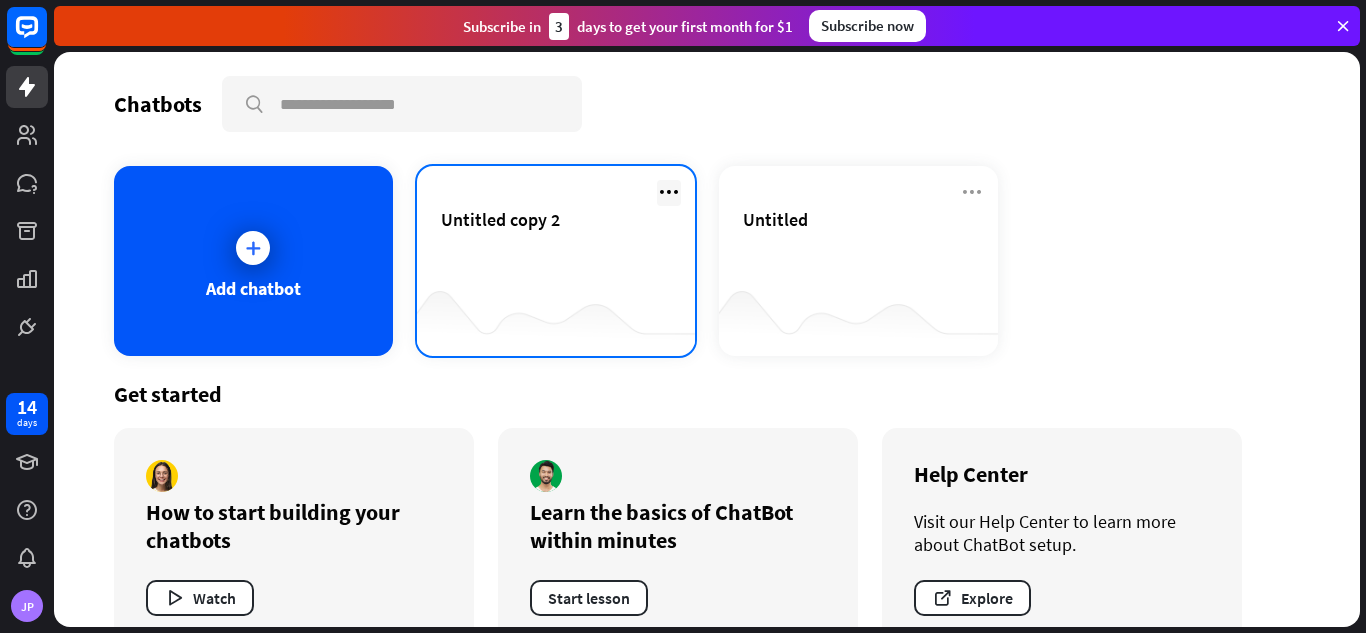 click at bounding box center (669, 192) 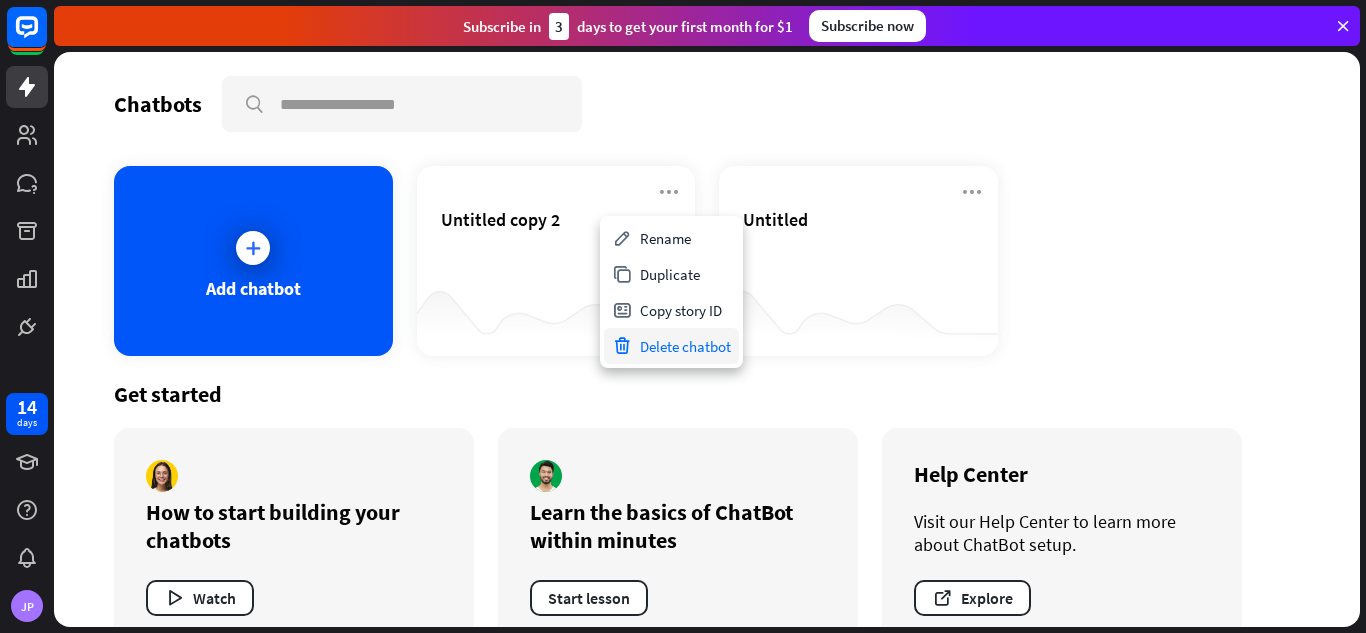 click on "Delete chatbot" at bounding box center (671, 346) 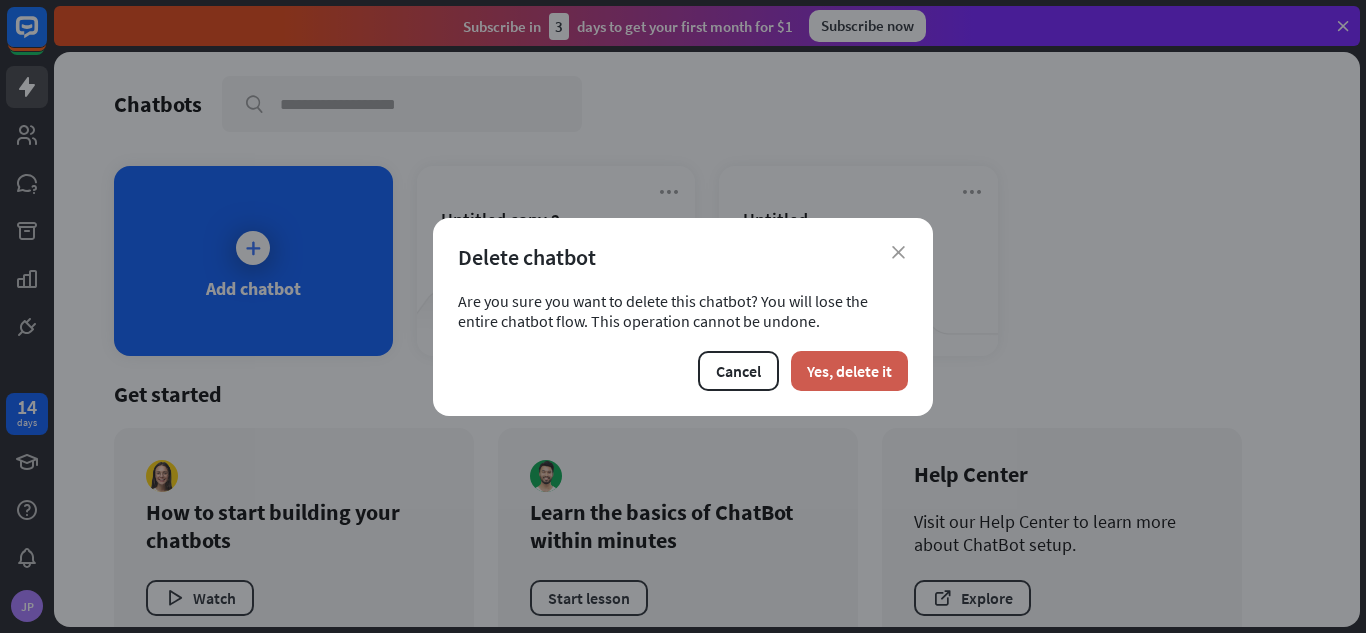 click on "Yes, delete it" at bounding box center [849, 371] 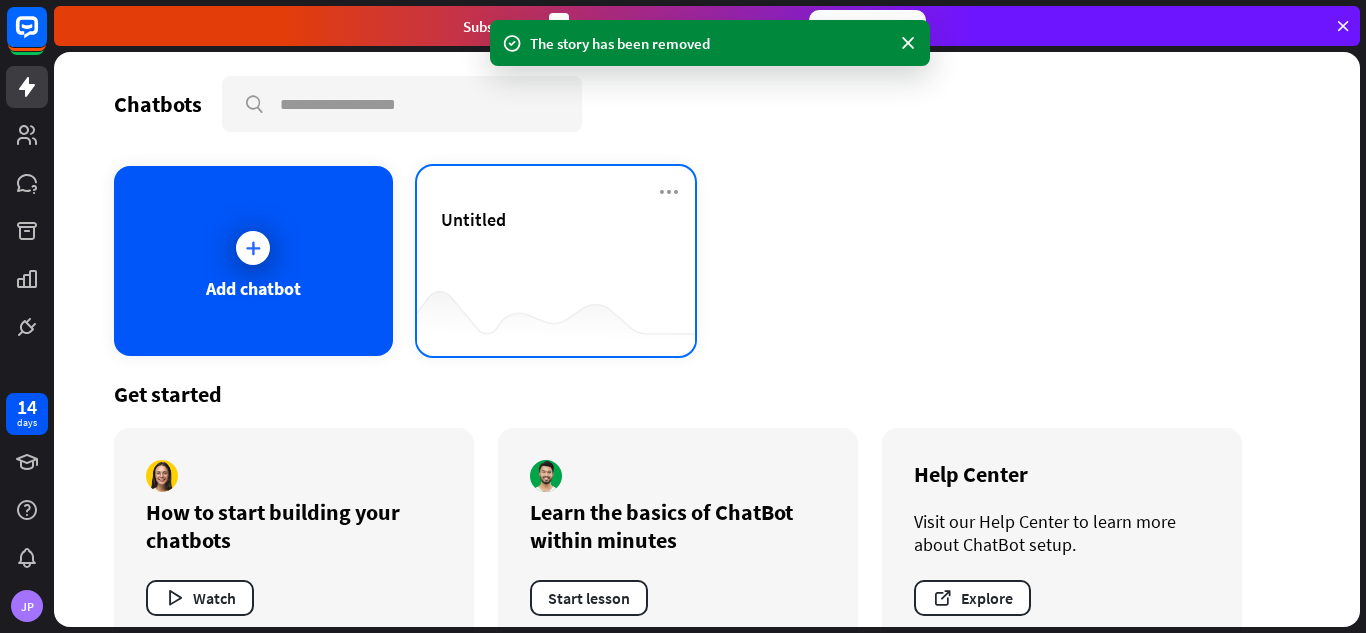 click on "Untitled" at bounding box center [556, 243] 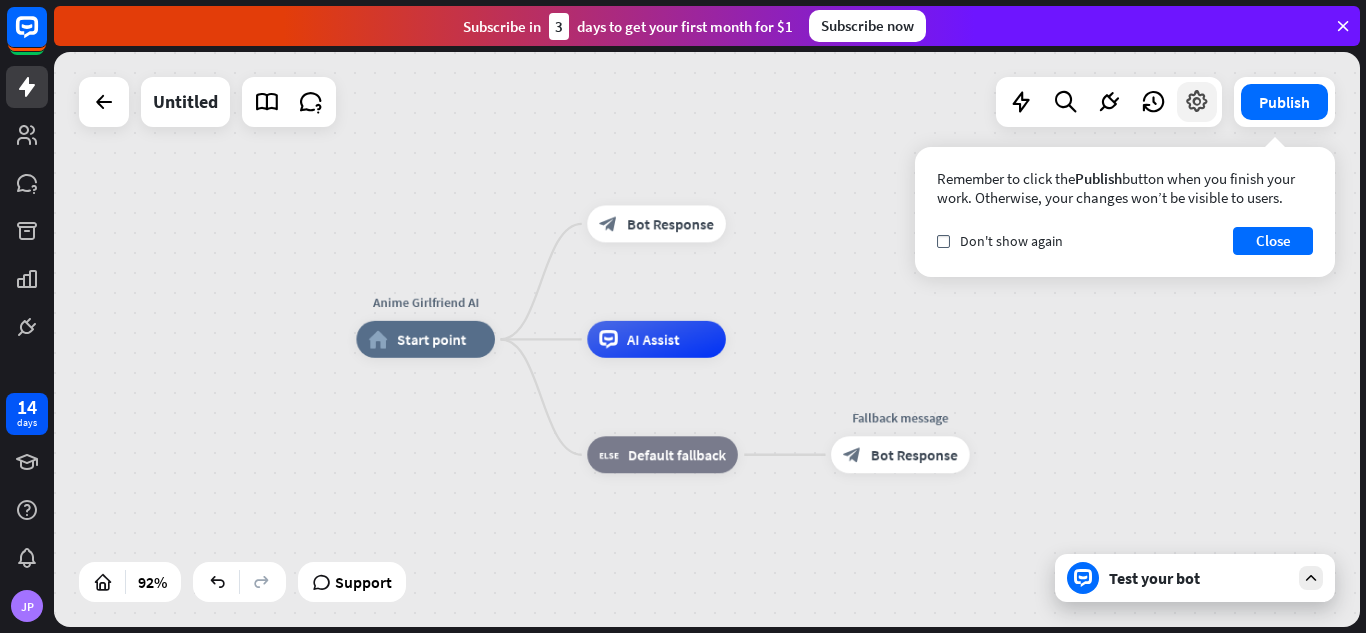 click at bounding box center [1197, 102] 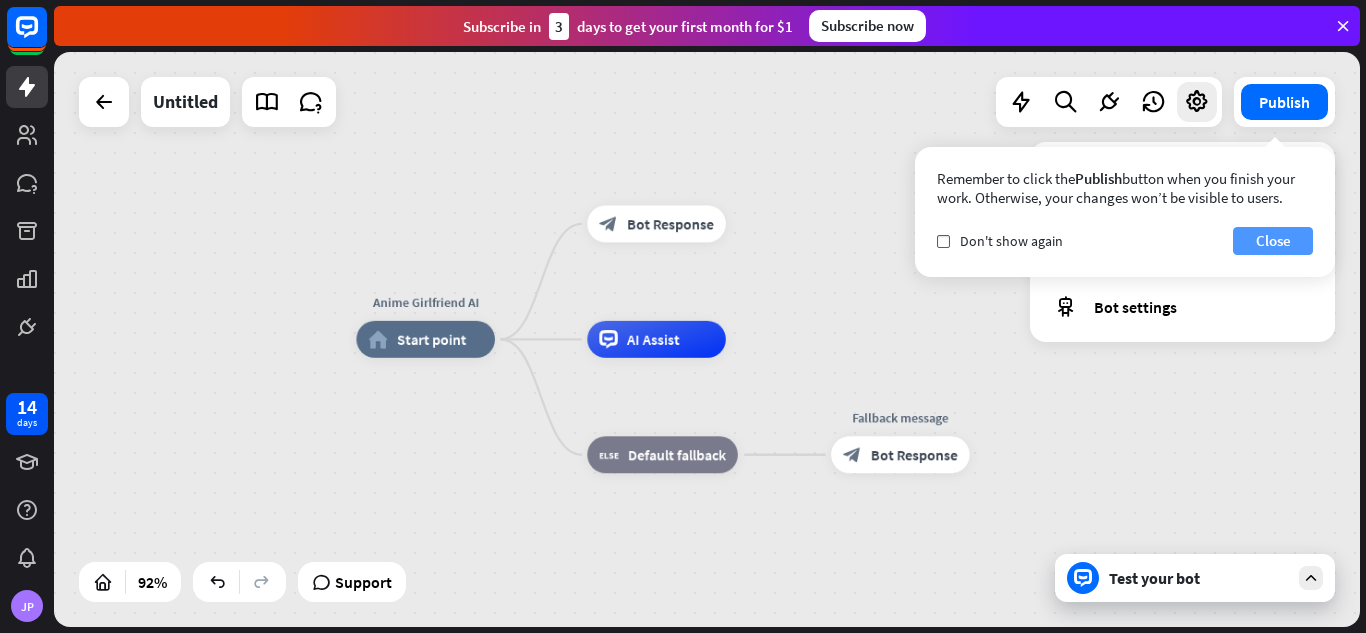 click on "Close" at bounding box center (1273, 241) 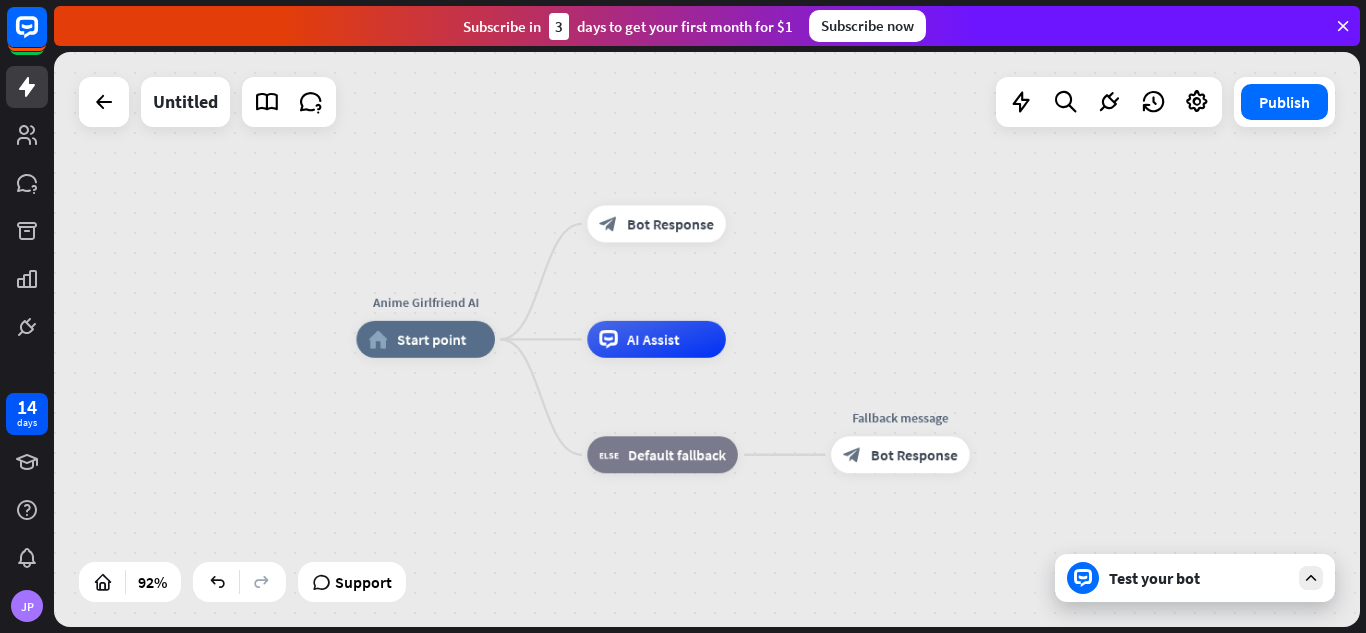 click at bounding box center [1109, 102] 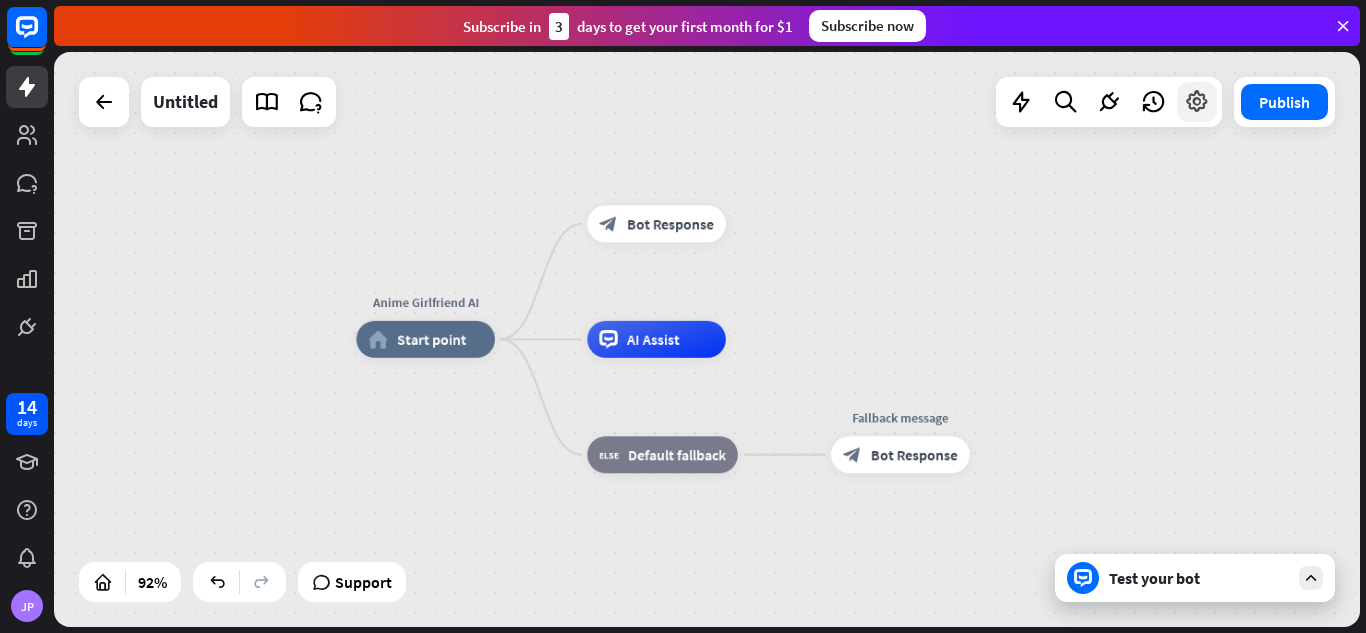 click at bounding box center [1197, 102] 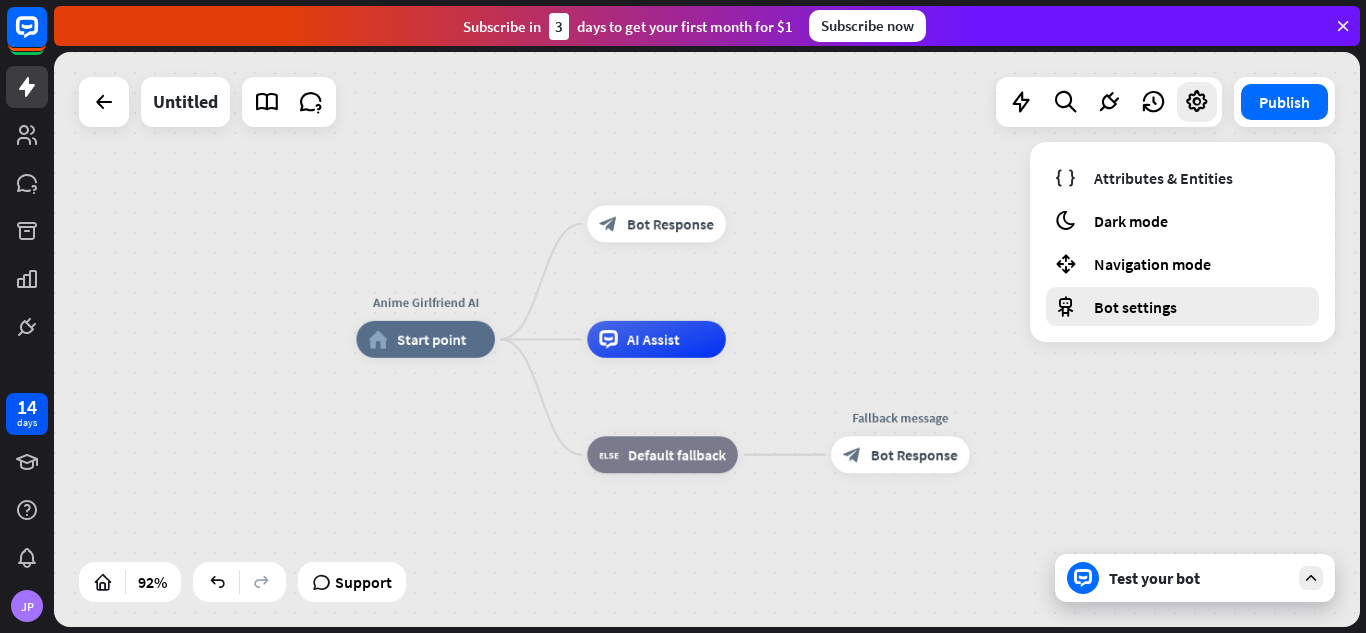 click on "Bot settings" at bounding box center [1135, 307] 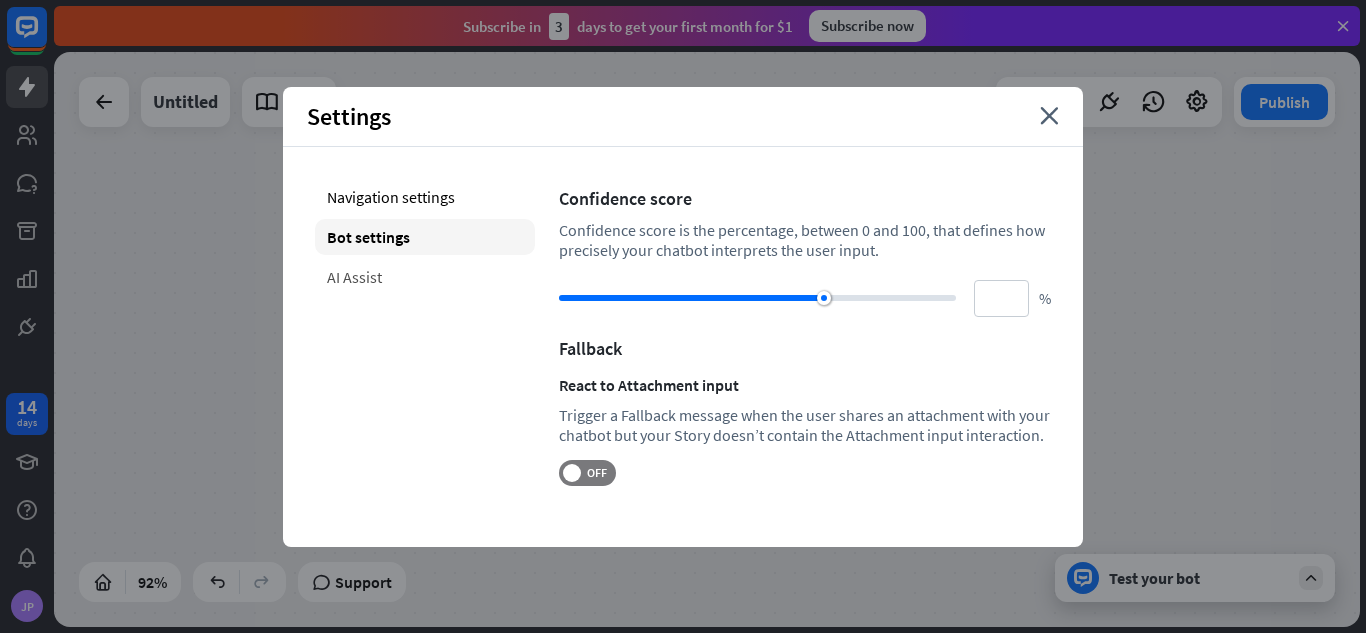 click on "AI Assist" at bounding box center [425, 277] 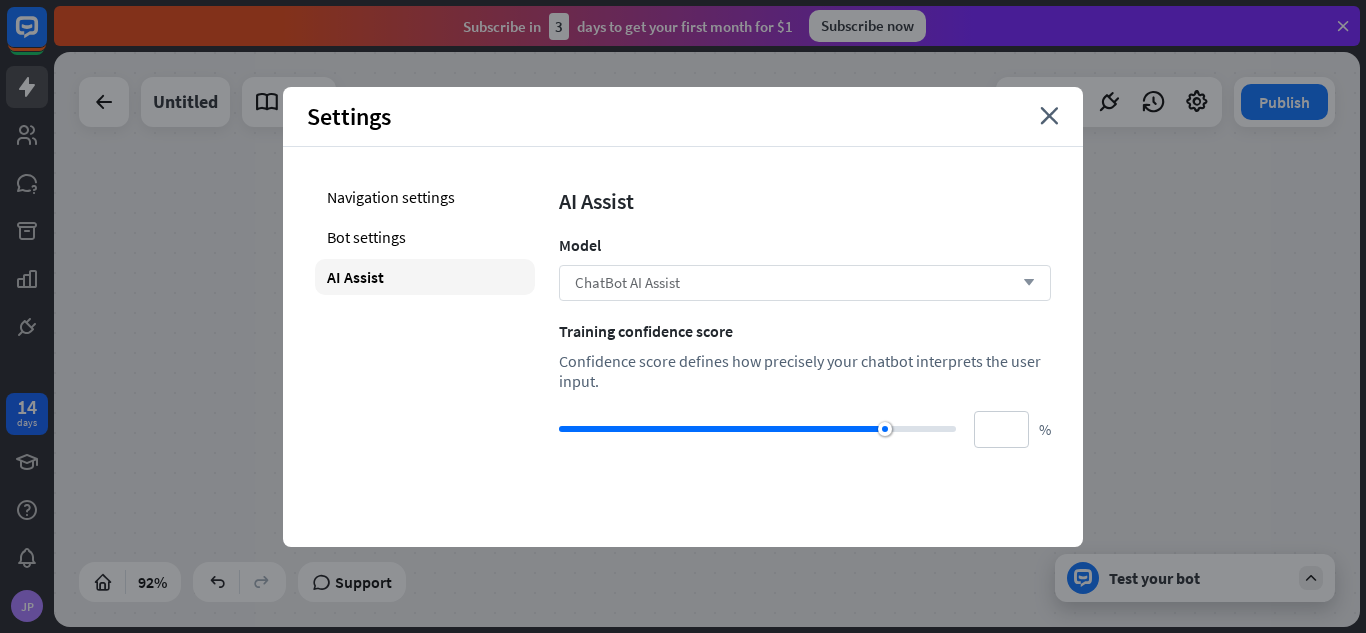 click on "ChatBot AI Assist
arrow_down" at bounding box center [805, 283] 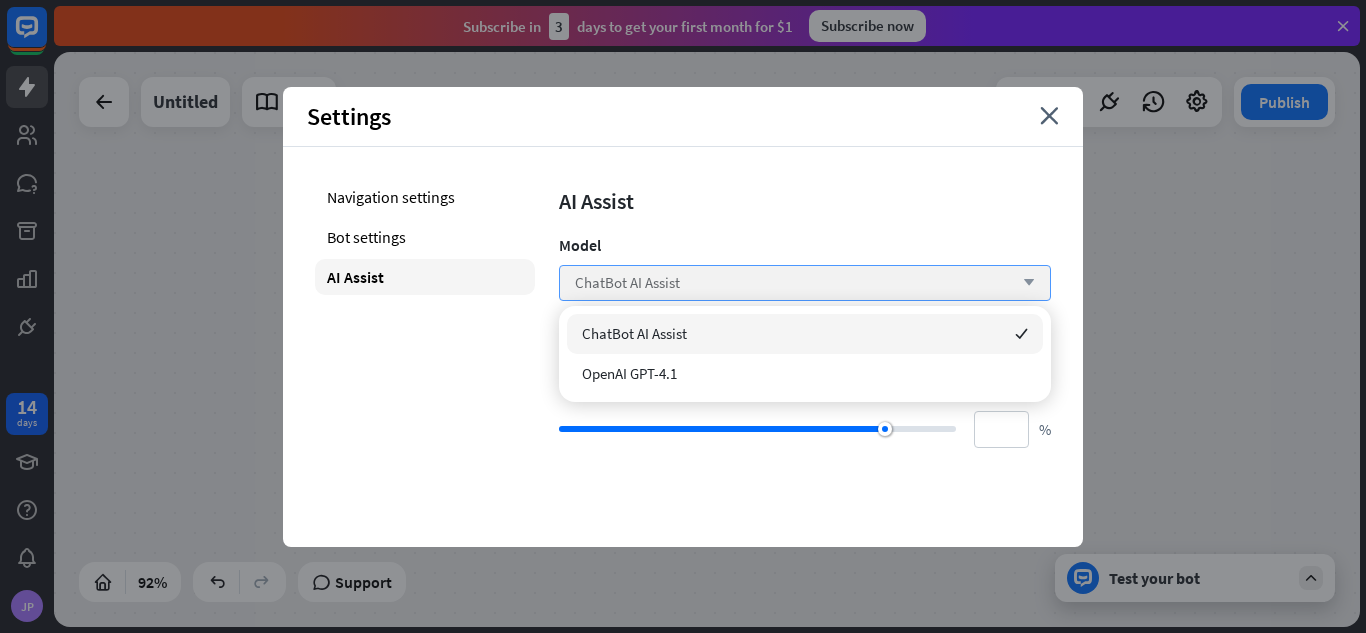 click on "ChatBot AI Assist
arrow_down" at bounding box center (805, 283) 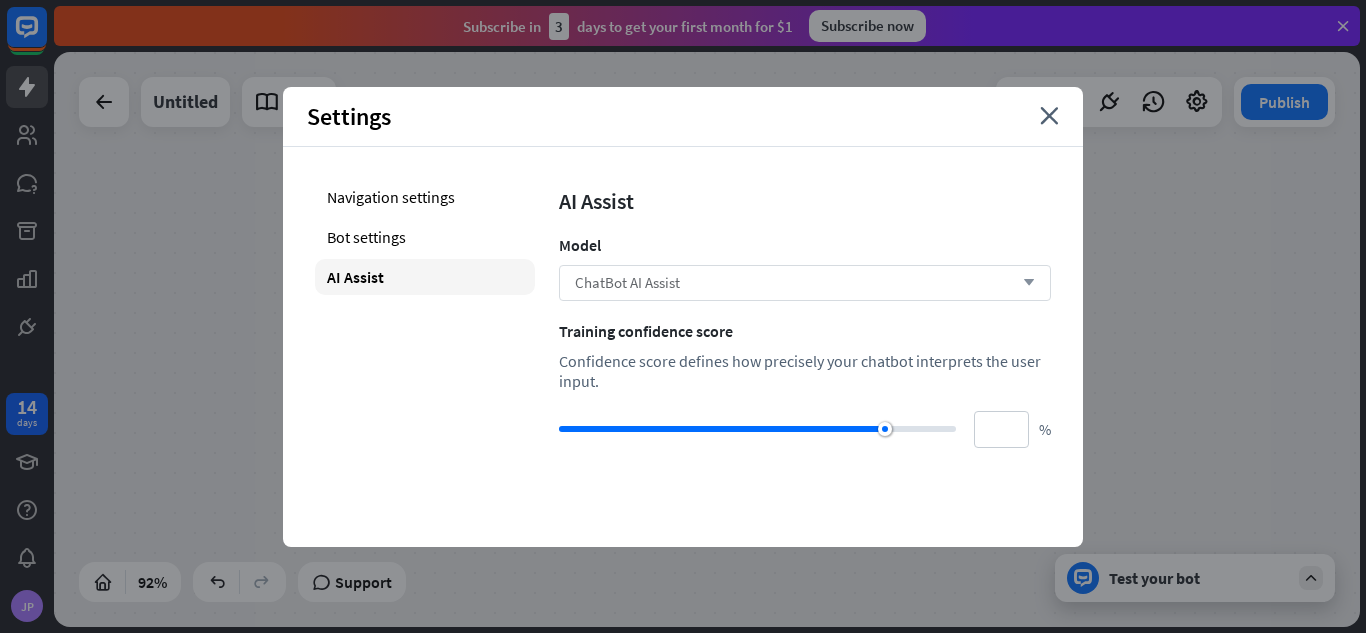 click on "ChatBot AI Assist
arrow_down" at bounding box center [805, 283] 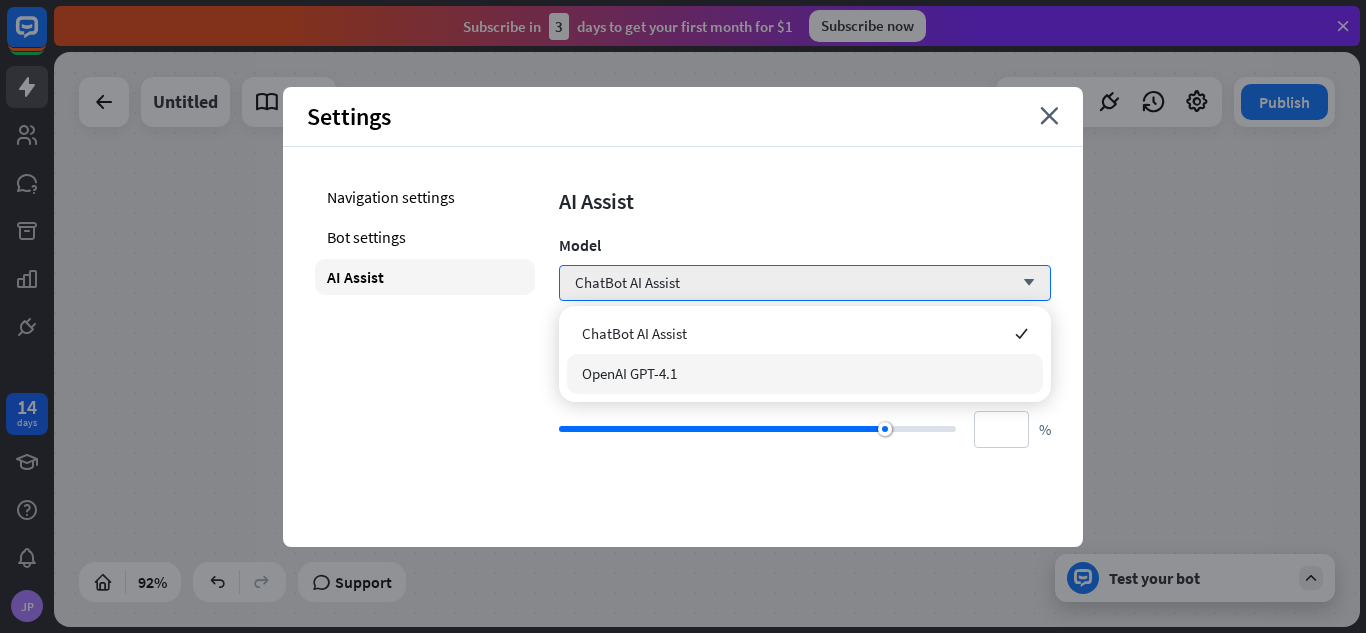 click on "OpenAI GPT-4.1" at bounding box center (805, 374) 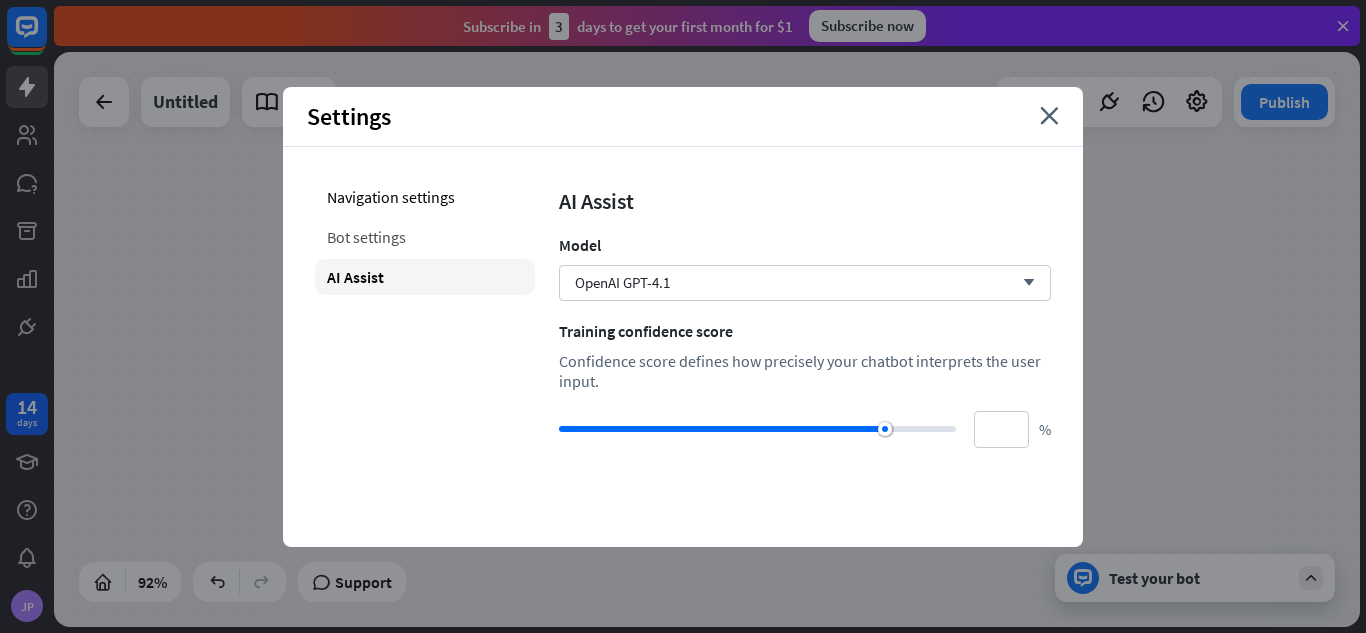 click on "Bot settings" at bounding box center [425, 237] 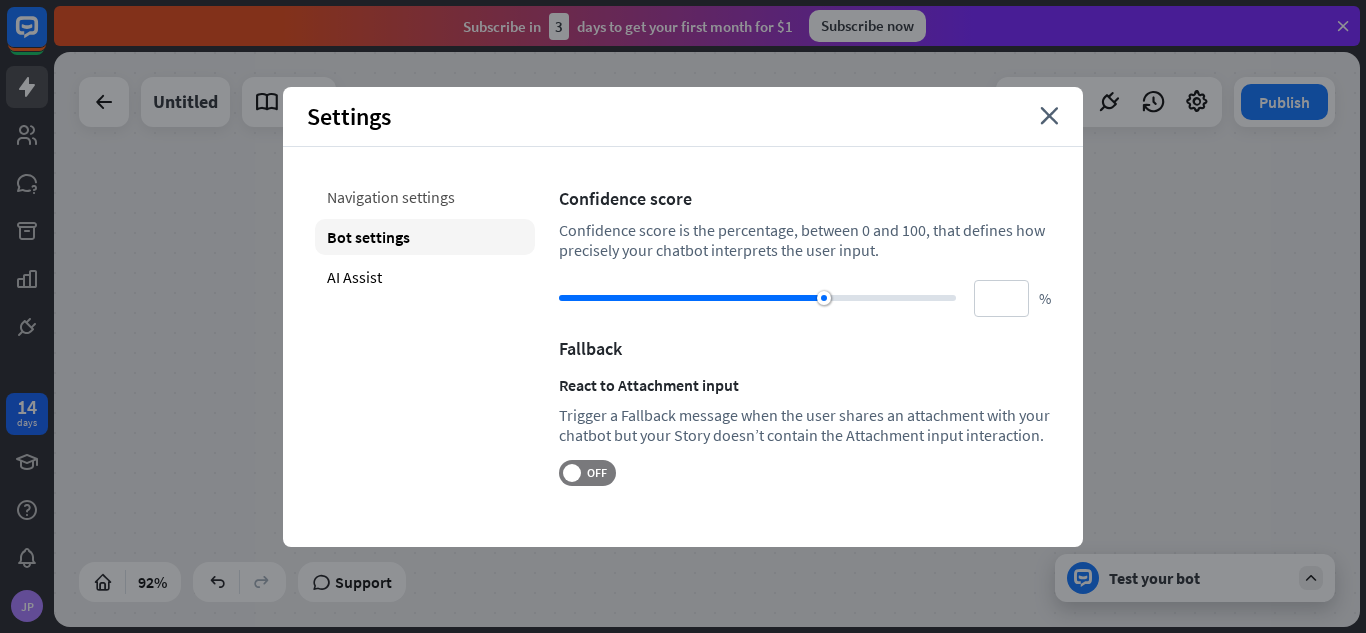 click on "Navigation settings" at bounding box center [425, 197] 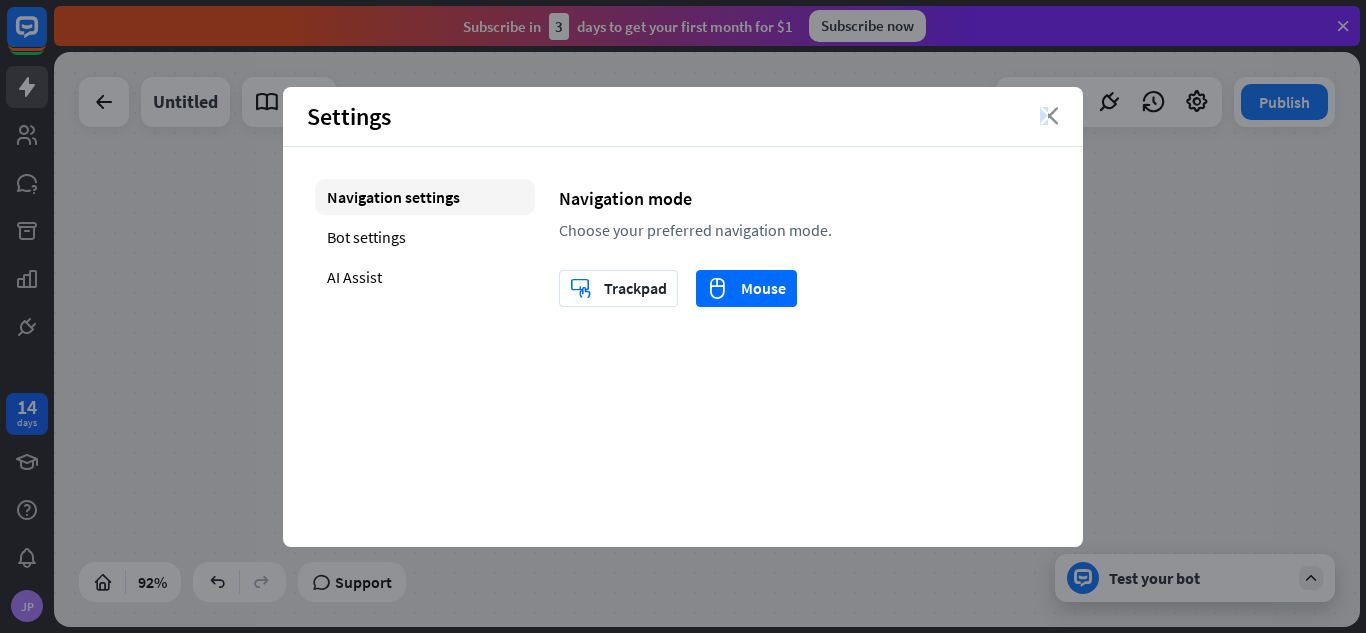 drag, startPoint x: 1037, startPoint y: 113, endPoint x: 1049, endPoint y: 116, distance: 12.369317 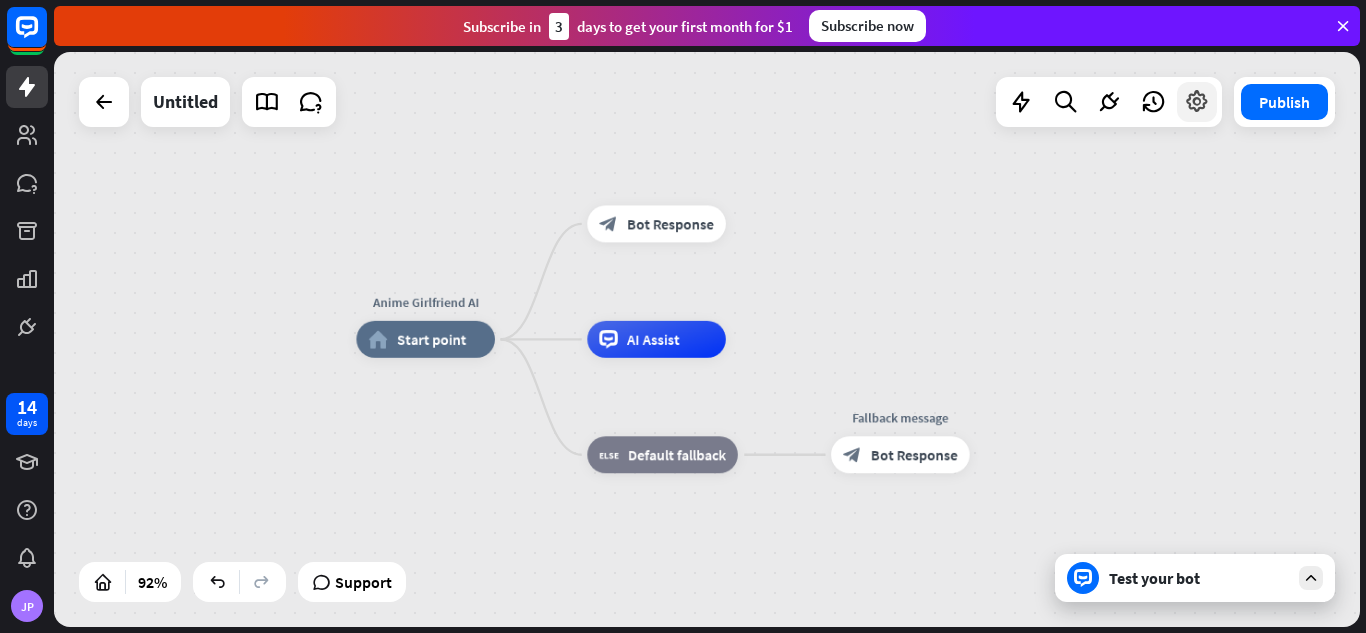 click at bounding box center (1197, 102) 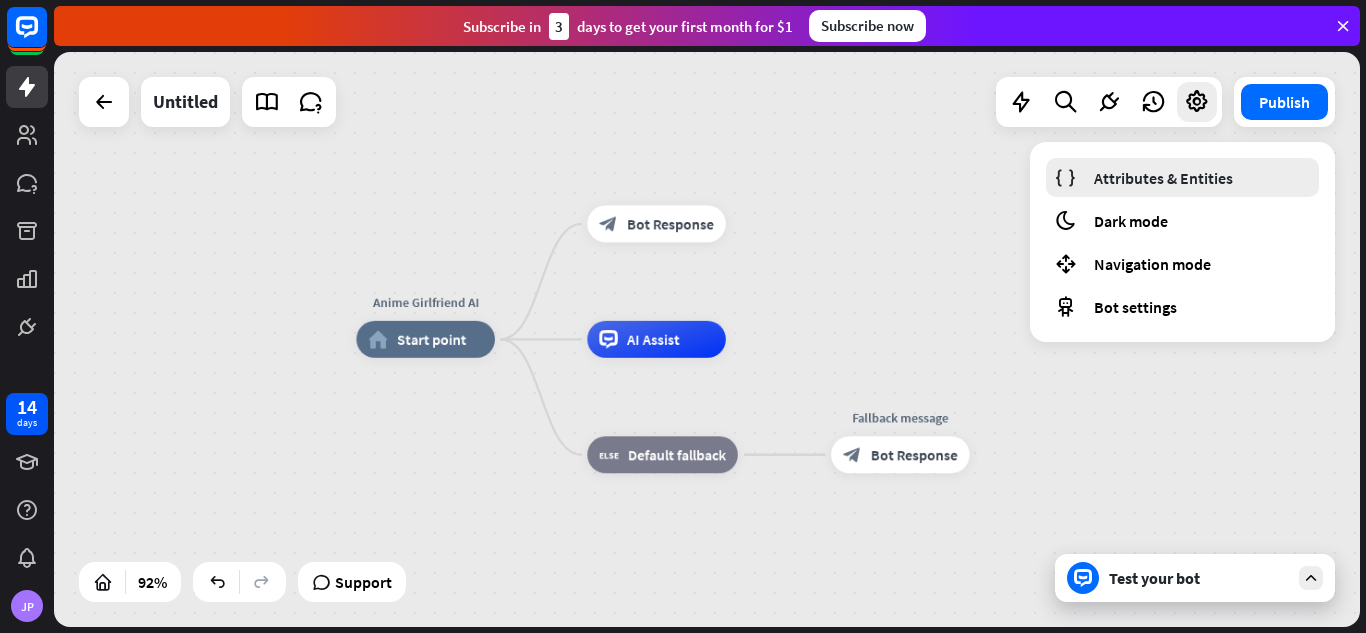 click on "Attributes & Entities" at bounding box center [1163, 178] 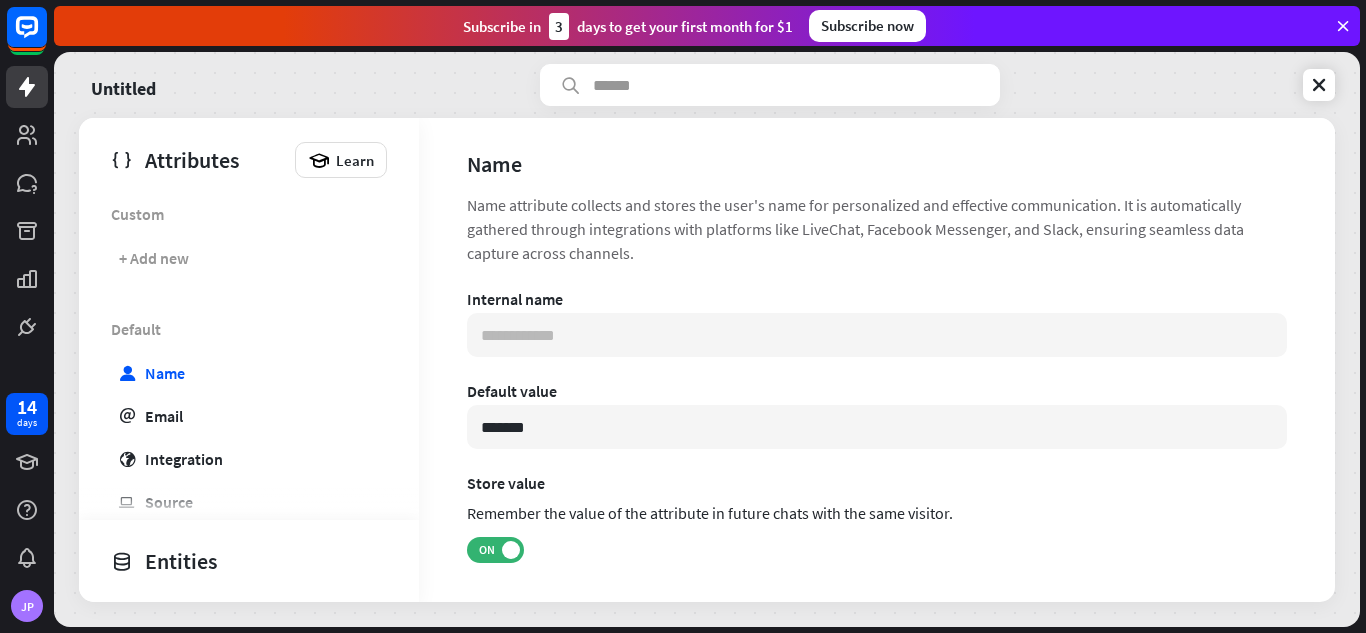 scroll, scrollTop: 2, scrollLeft: 0, axis: vertical 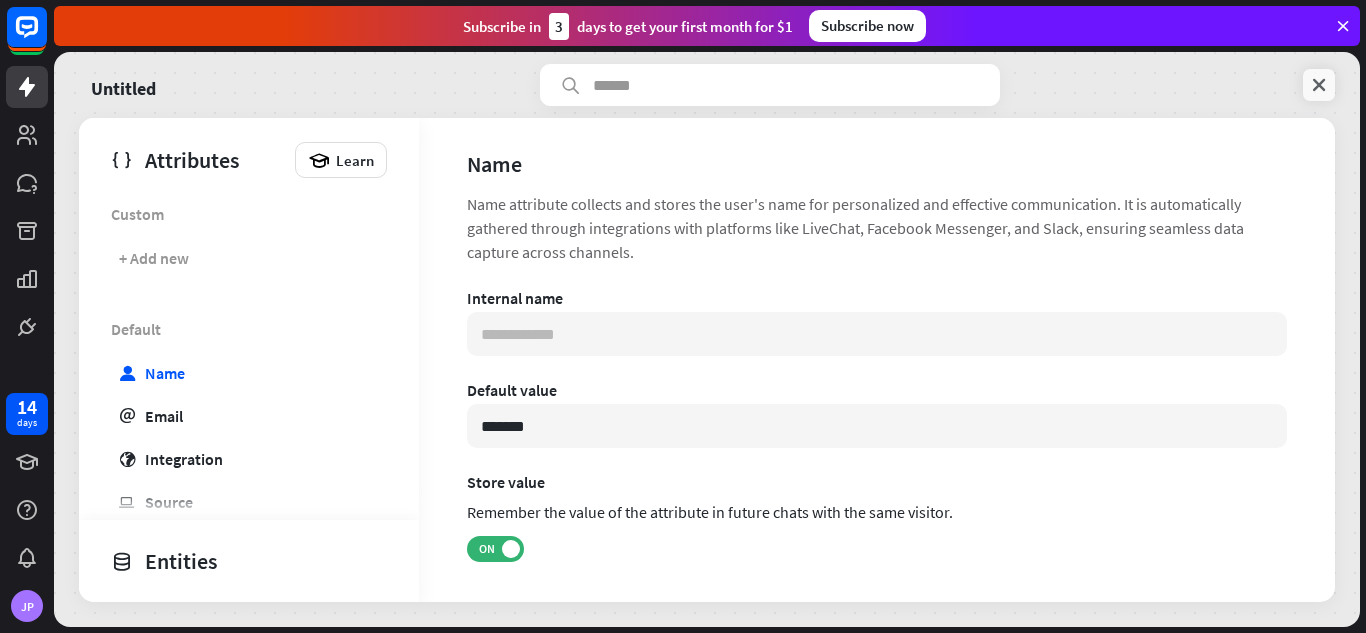 click at bounding box center (1319, 85) 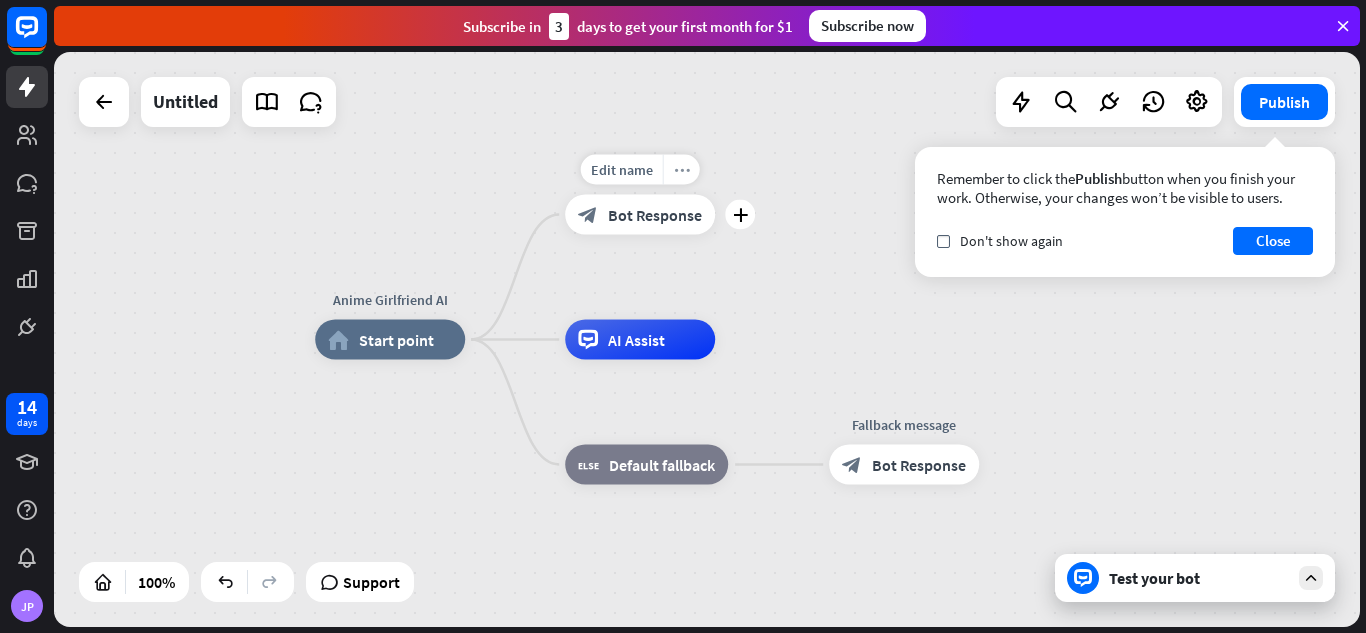 click on "more_horiz" at bounding box center [682, 169] 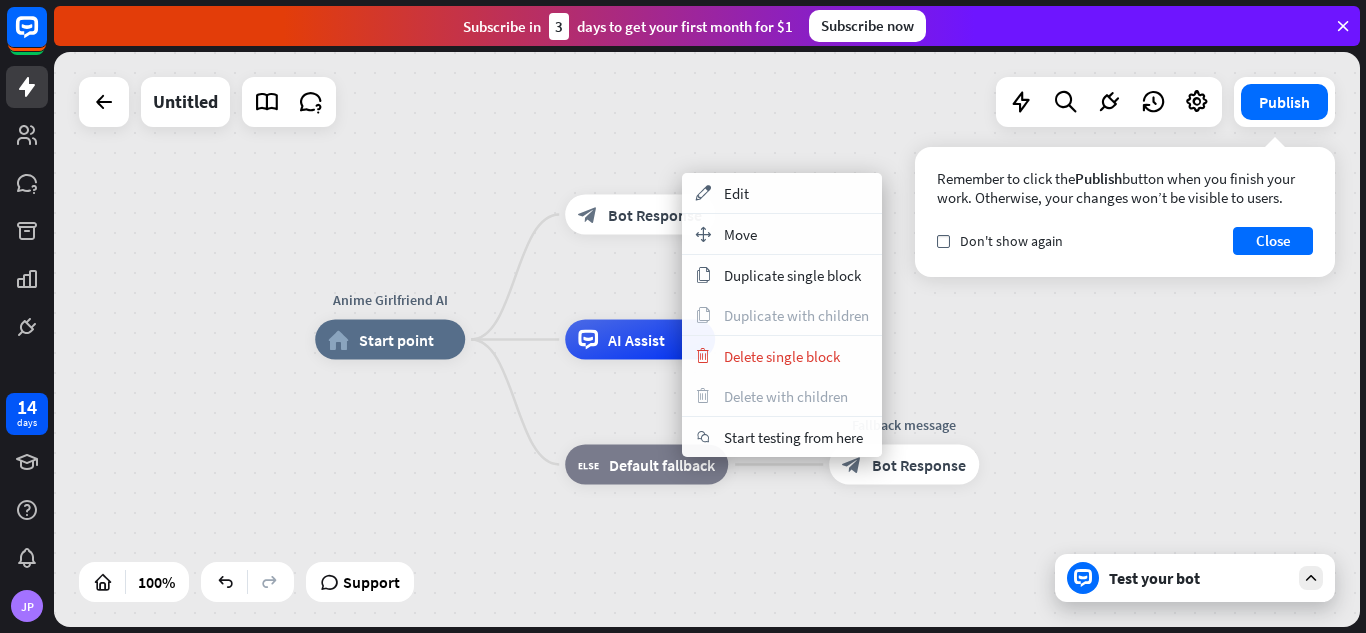 click on "Anime Girlfriend AI   home_2   Start point                   block_bot_response   Bot Response                     AI Assist                   block_fallback   Default fallback                 Fallback message   block_bot_response   Bot Response" at bounding box center (707, 339) 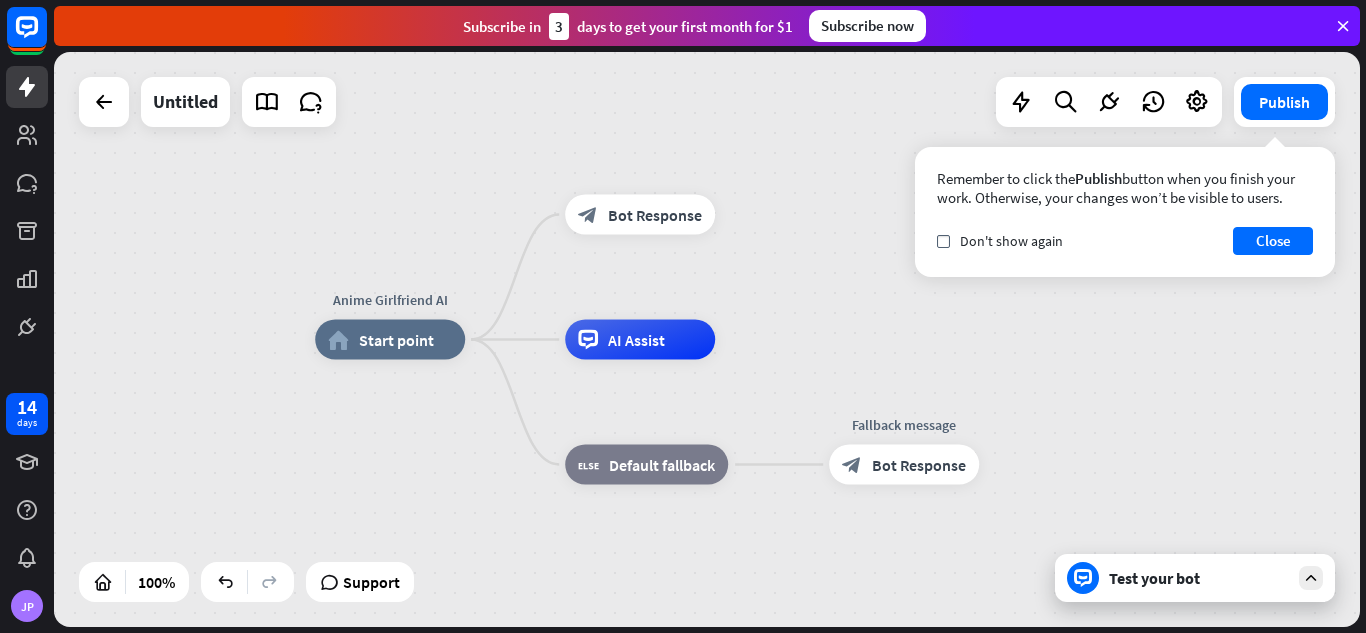 click on "Test your bot" at bounding box center (1195, 578) 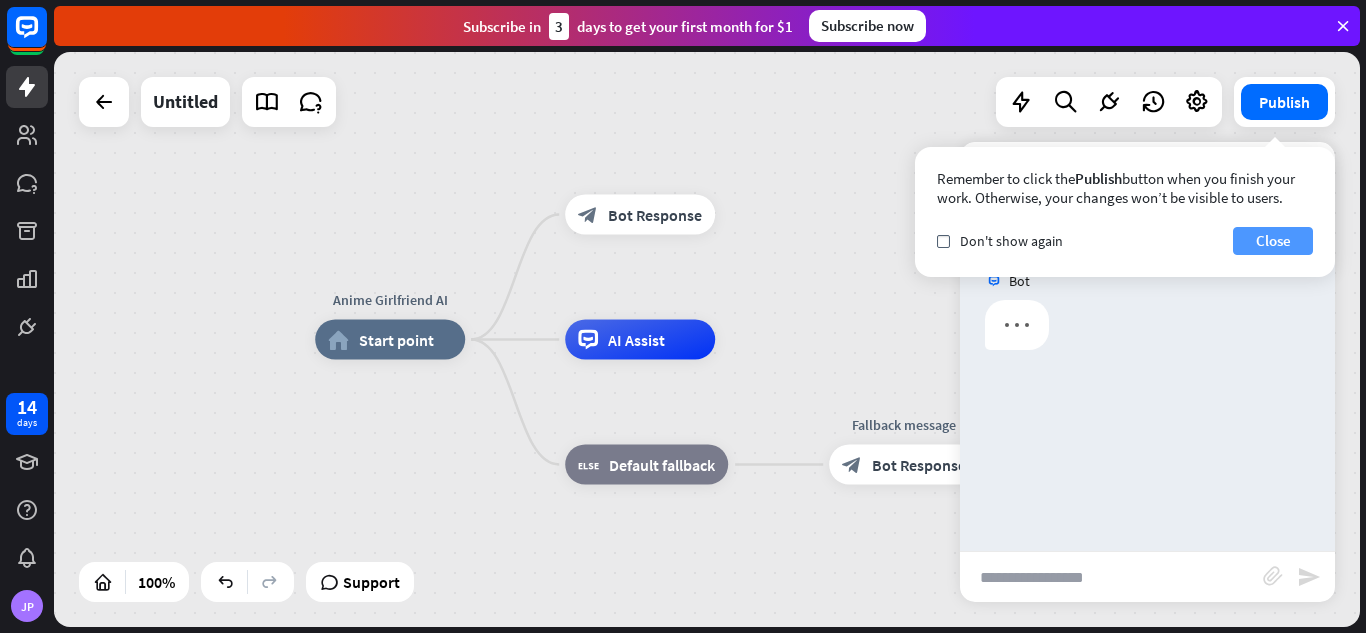 click on "Close" at bounding box center (1273, 241) 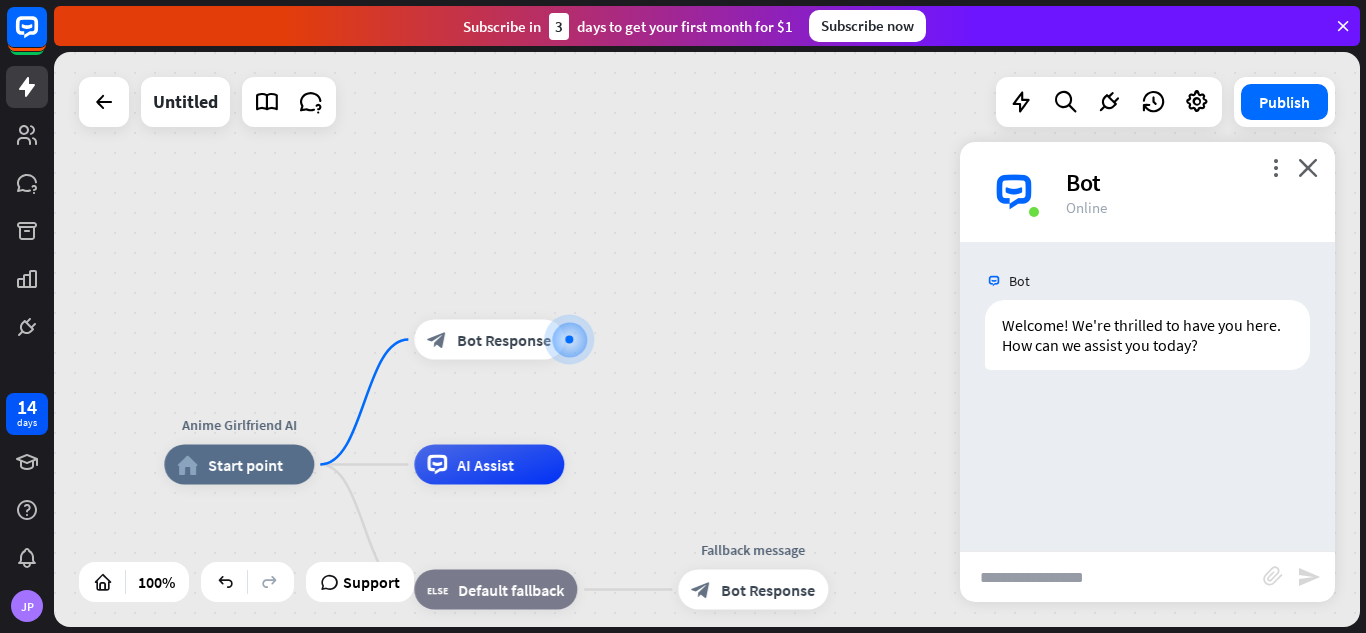 click at bounding box center [1111, 577] 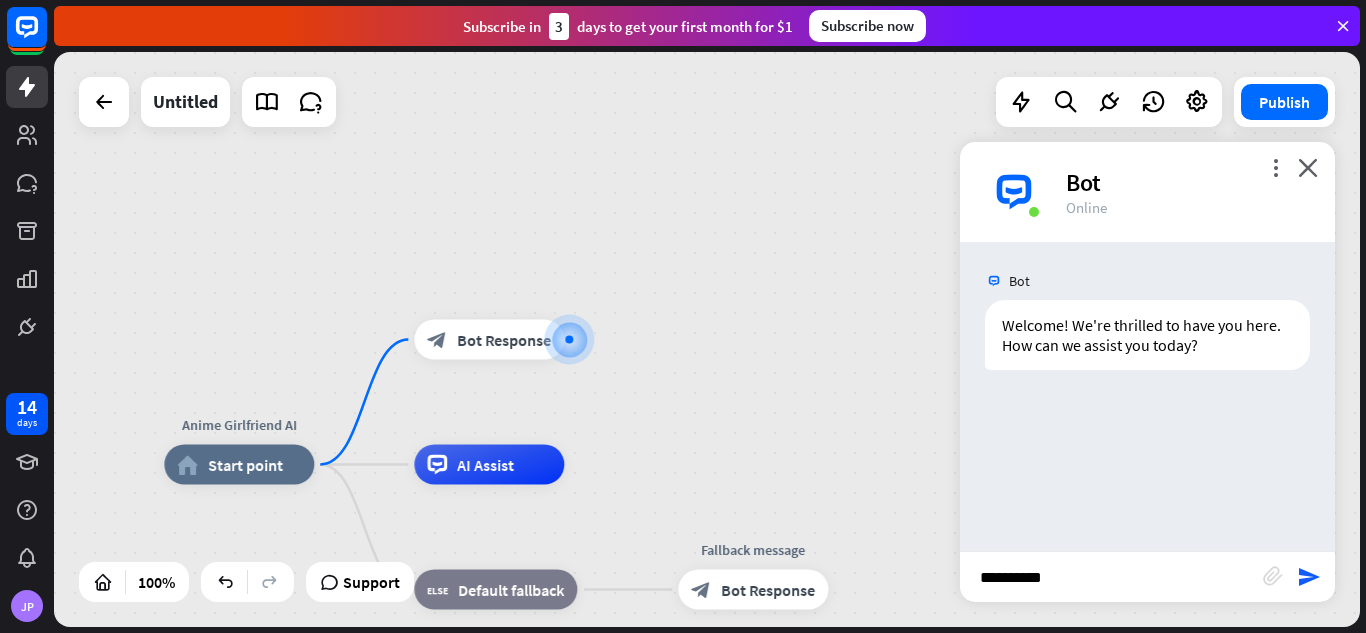 type on "**********" 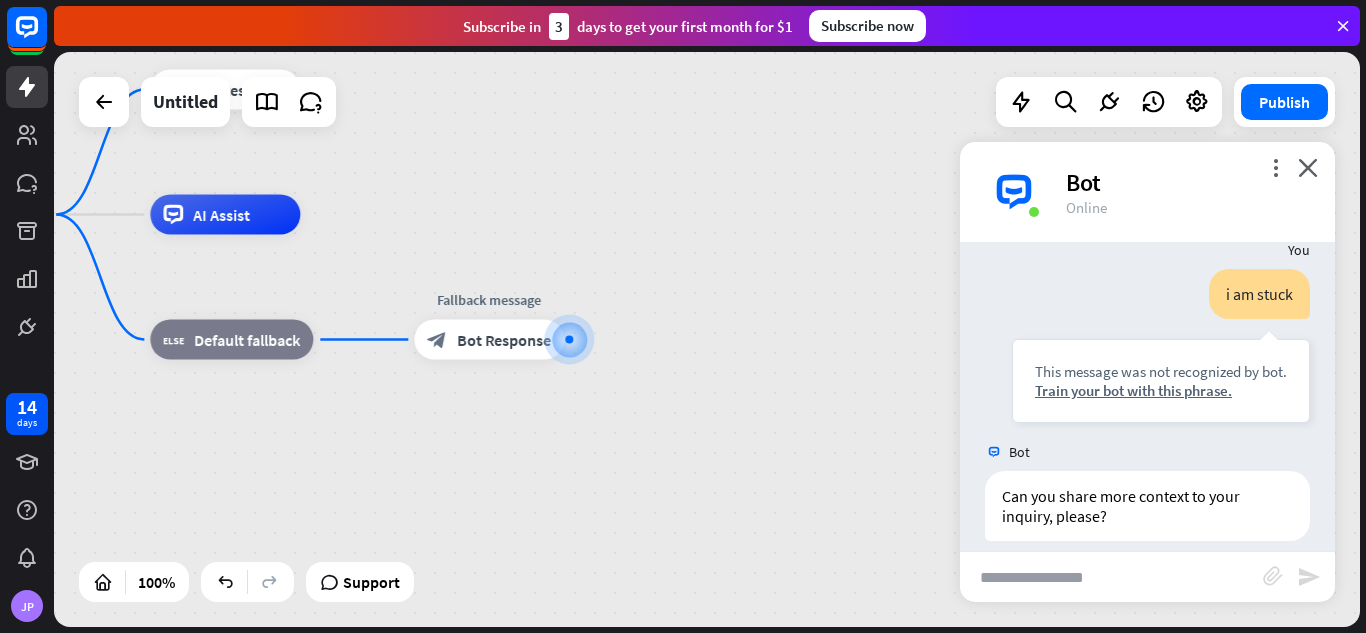 scroll, scrollTop: 169, scrollLeft: 0, axis: vertical 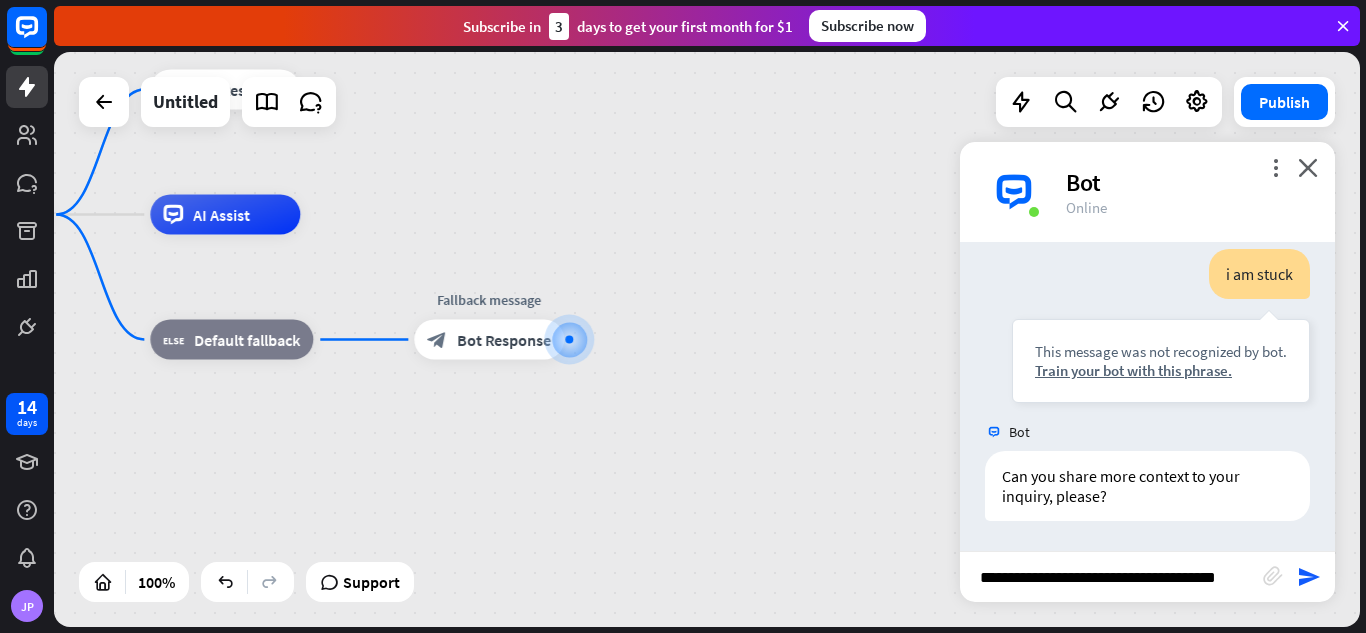 type on "**********" 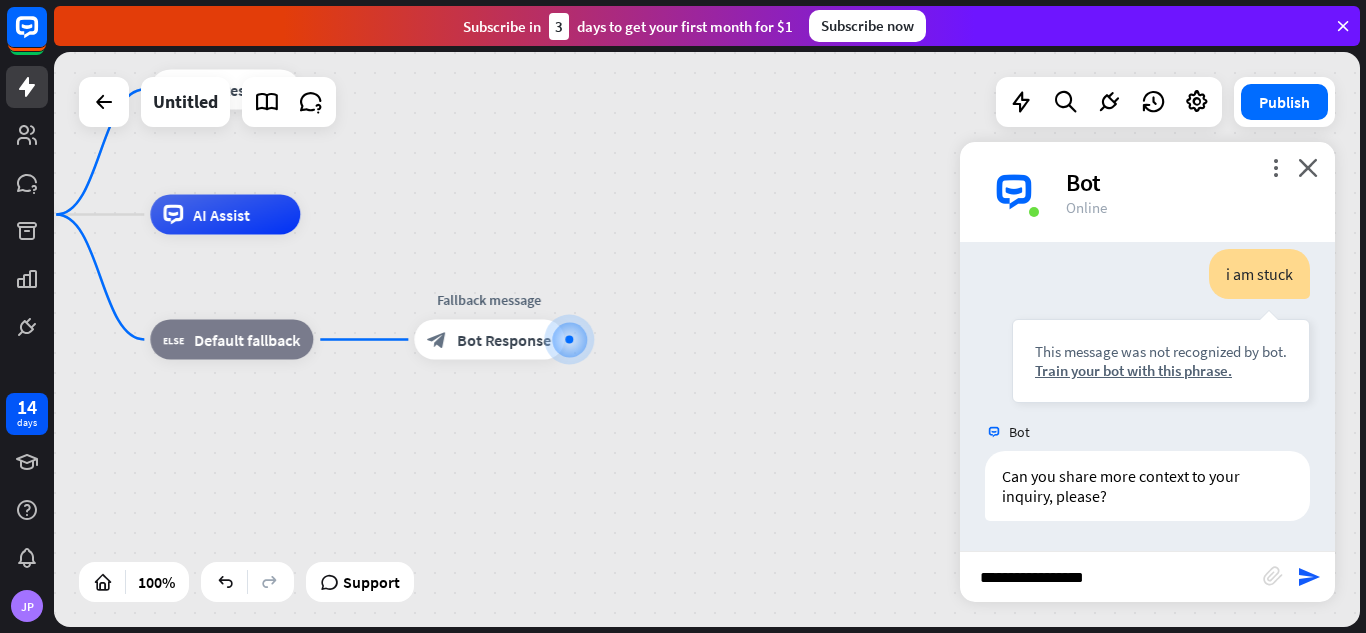 scroll, scrollTop: 0, scrollLeft: 0, axis: both 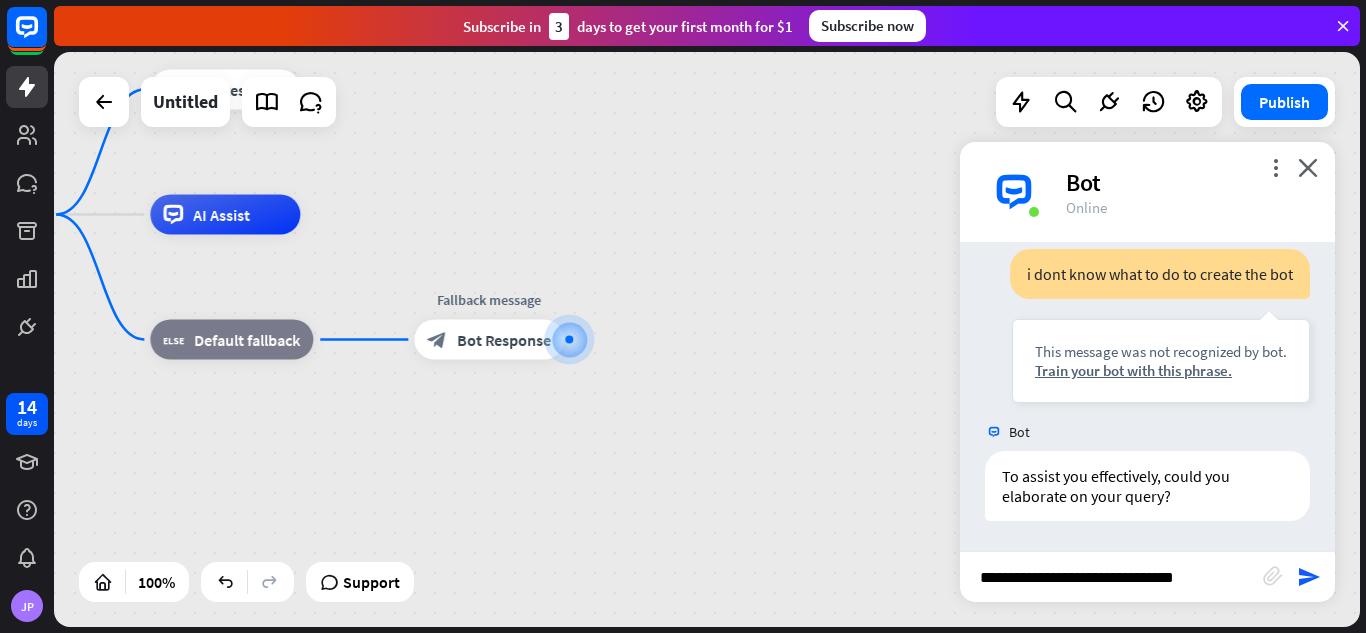 type on "**********" 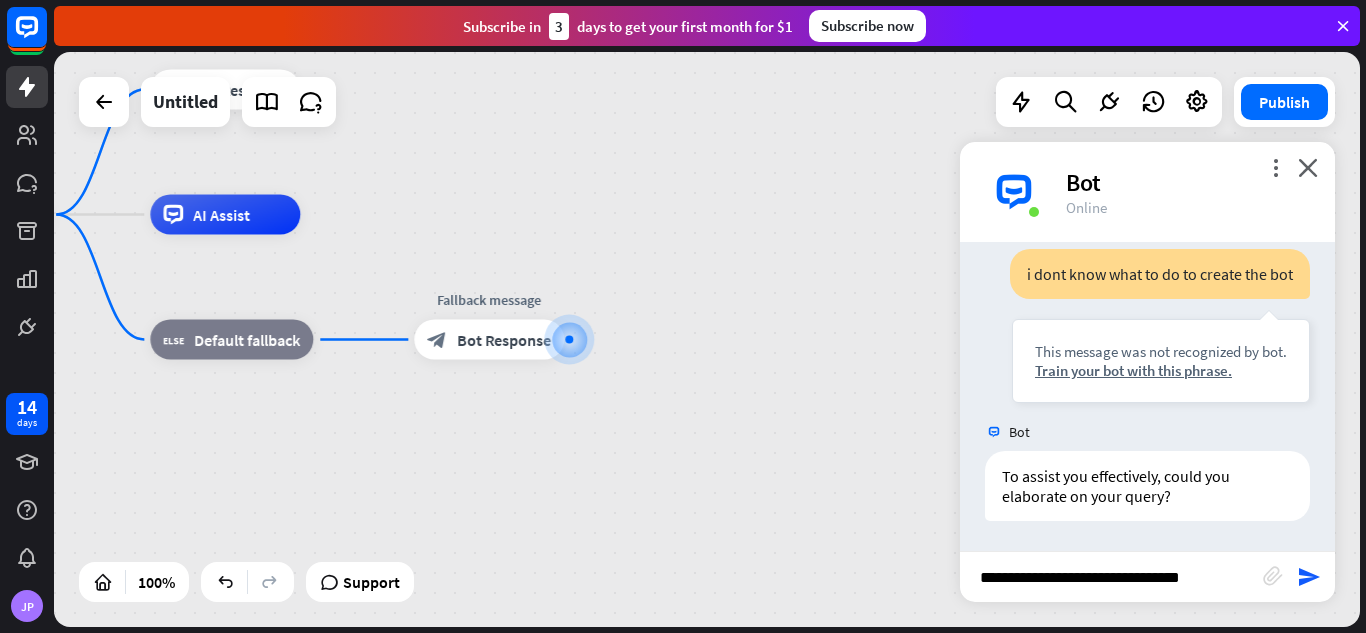 type 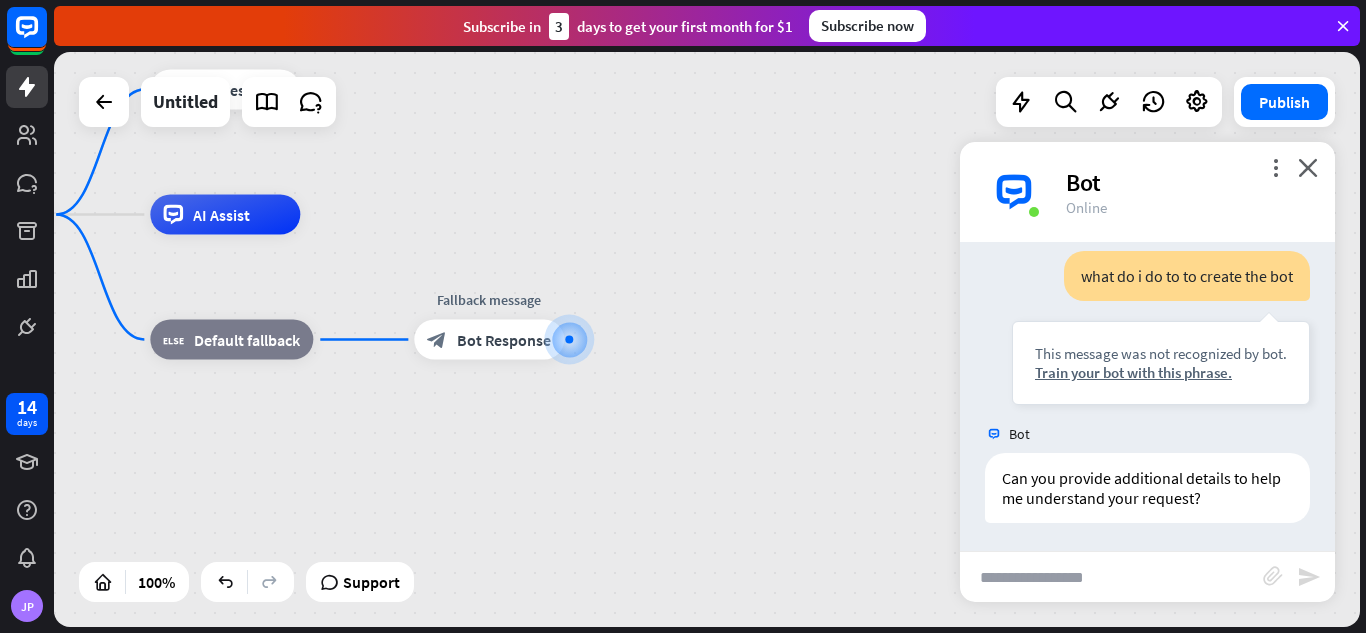 scroll, scrollTop: 809, scrollLeft: 0, axis: vertical 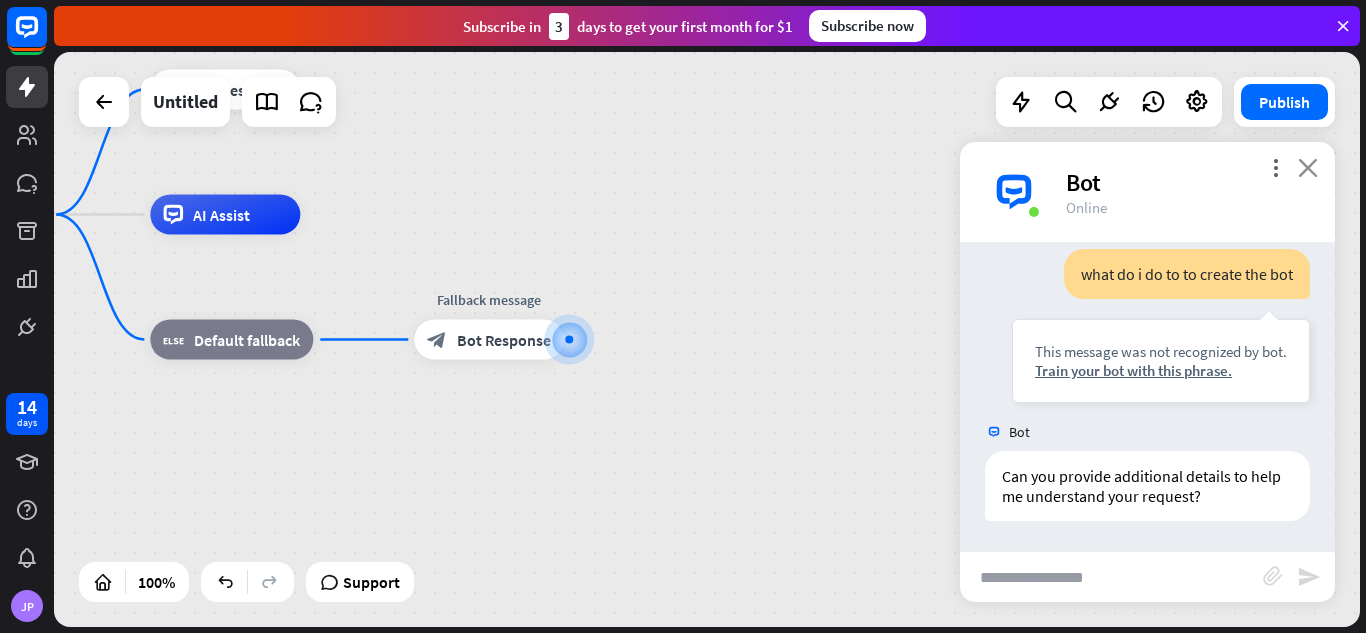 click on "close" at bounding box center (1308, 167) 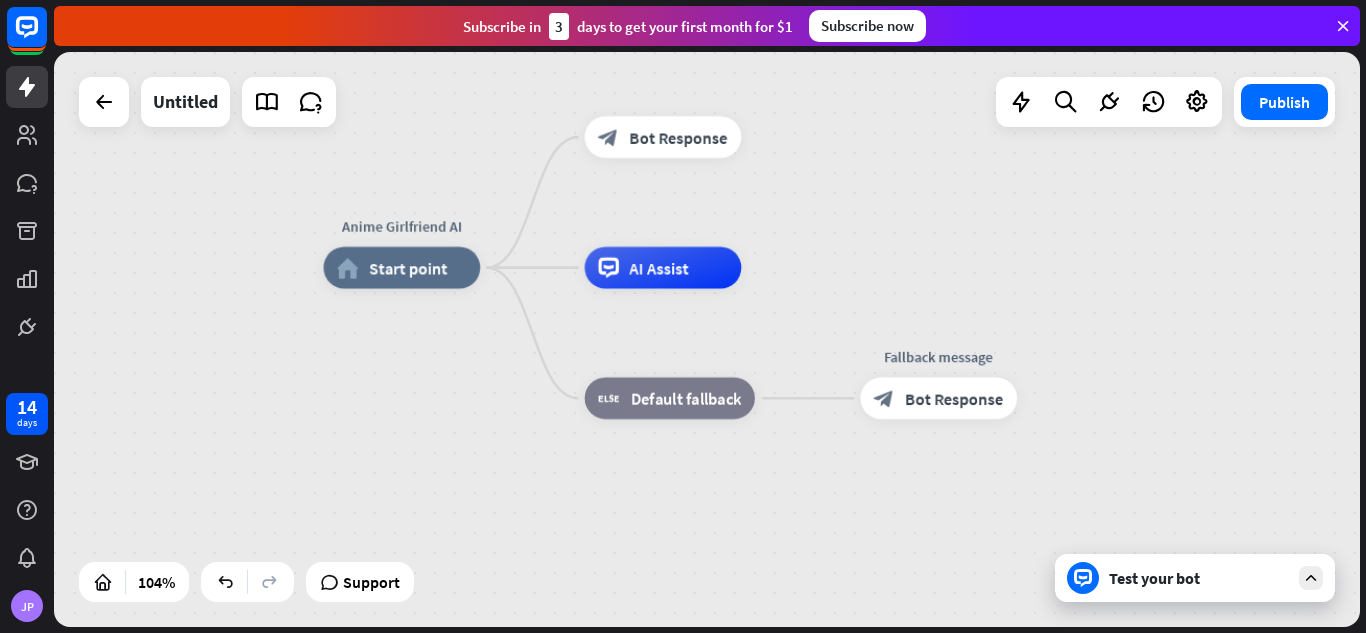 drag, startPoint x: 317, startPoint y: 444, endPoint x: 569, endPoint y: 488, distance: 255.81242 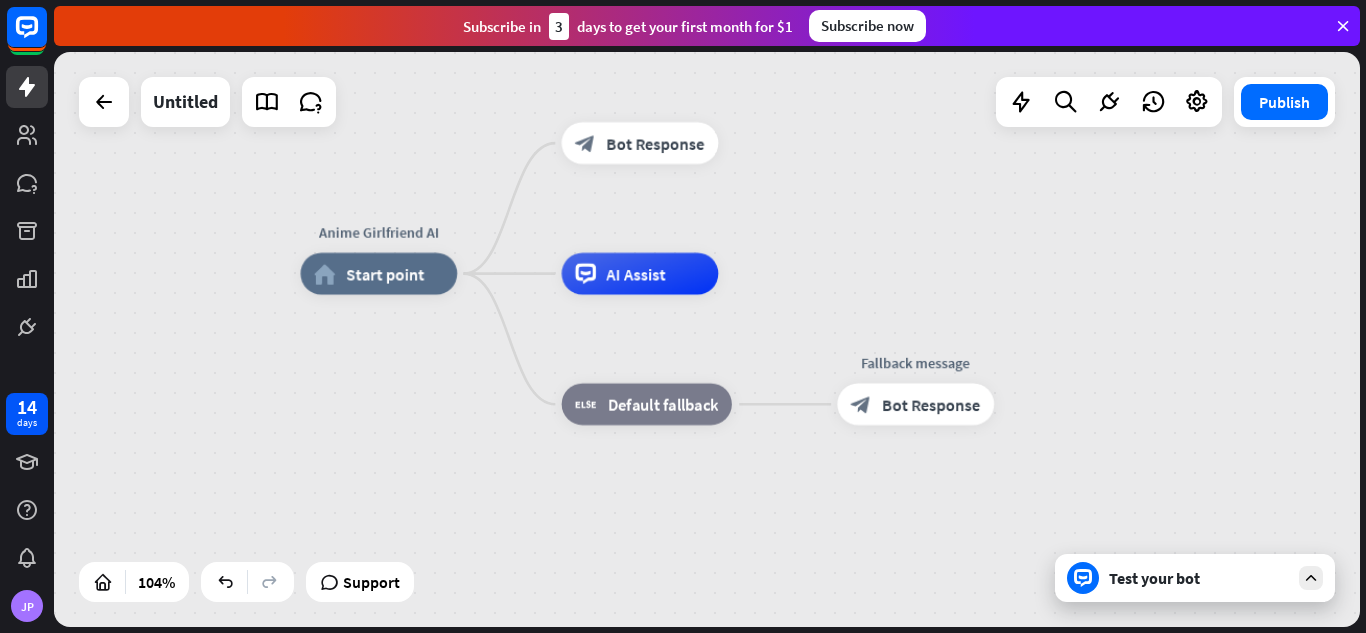 click on "Anime Girlfriend AI   home_2   Start point                   block_bot_response   Bot Response                     AI Assist                   block_fallback   Default fallback                 Fallback message   block_bot_response   Bot Response" at bounding box center (983, 574) 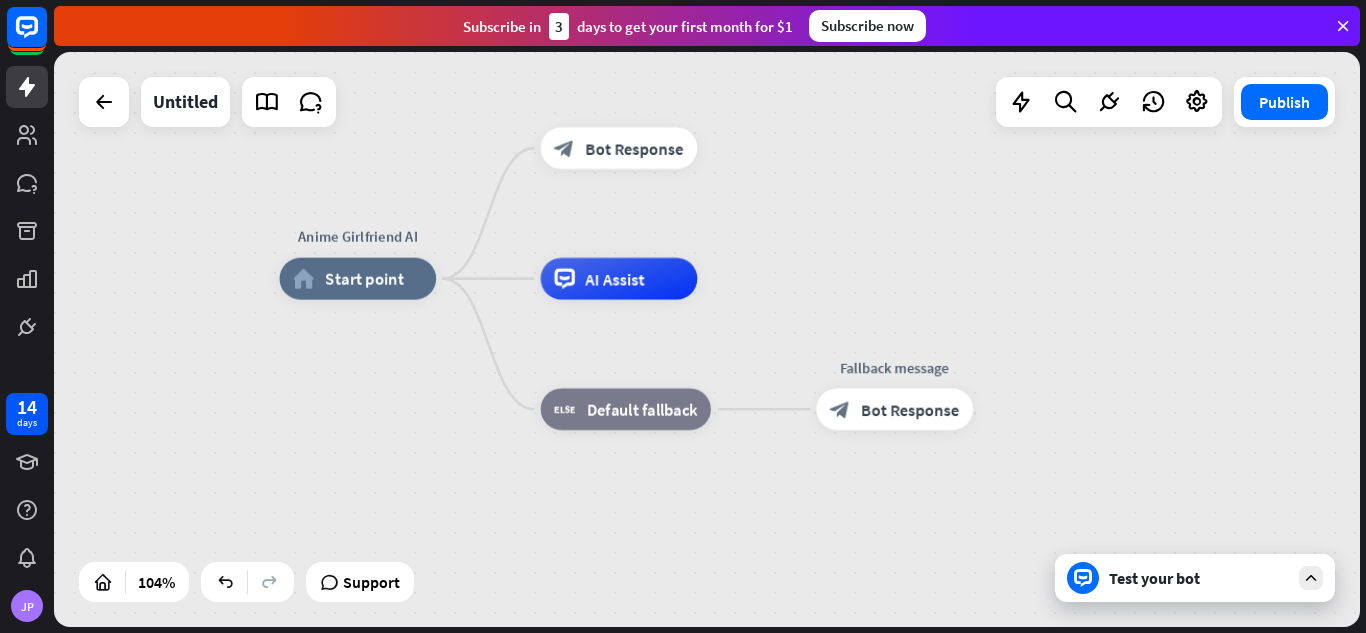 drag, startPoint x: 437, startPoint y: 340, endPoint x: 417, endPoint y: 346, distance: 20.880613 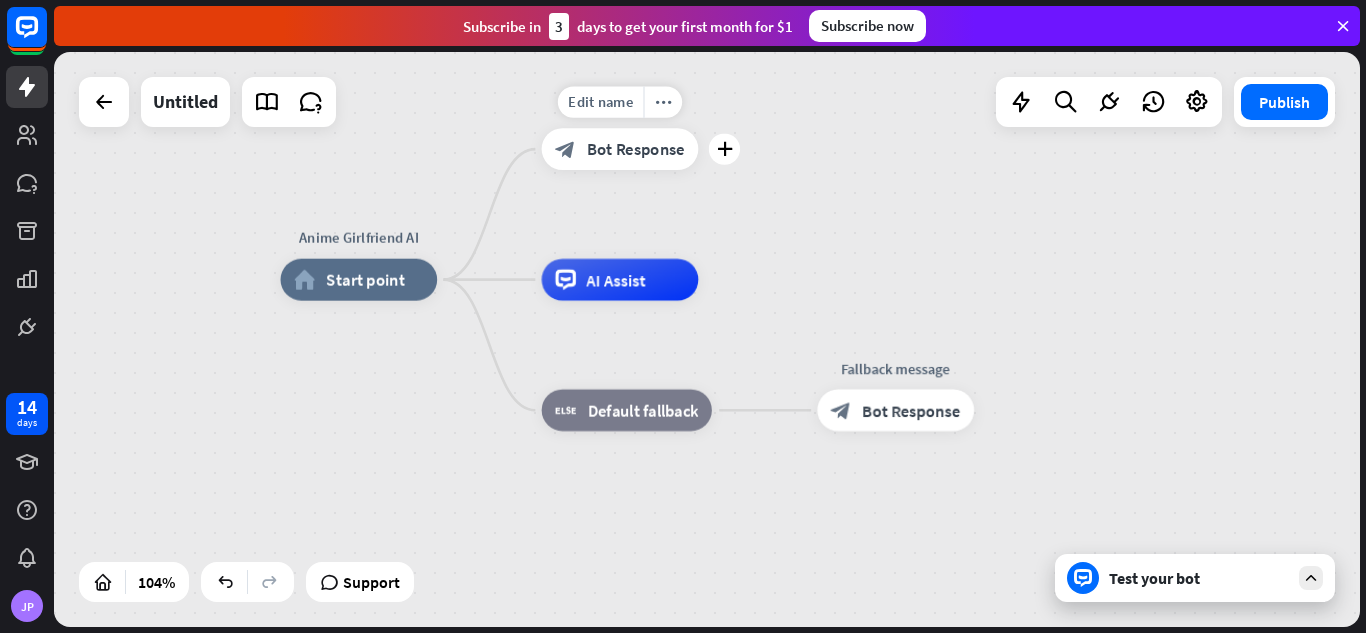 click on "Bot Response" at bounding box center [636, 149] 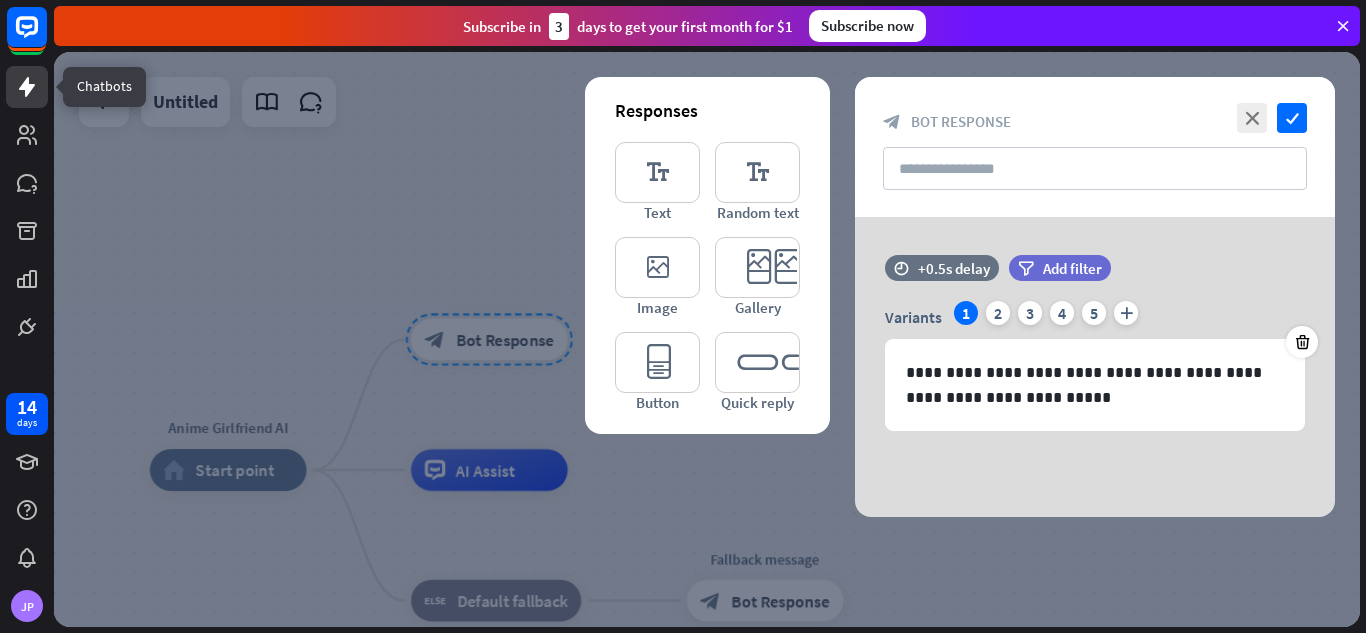 click 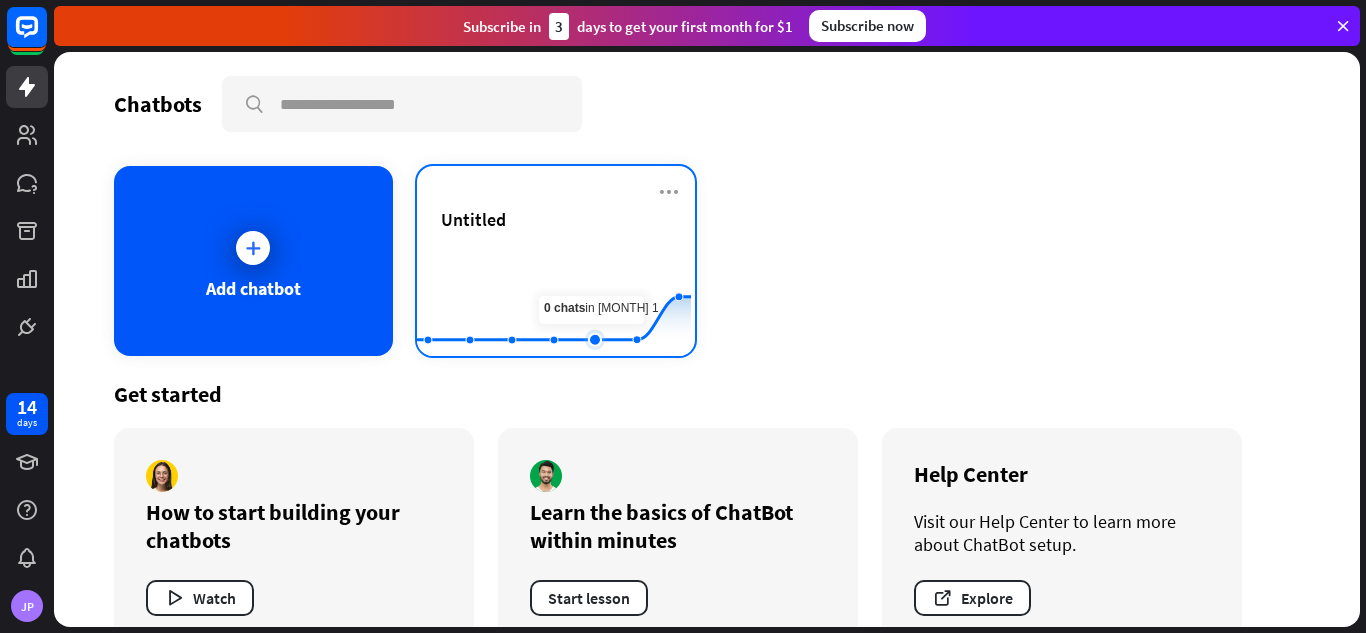 click 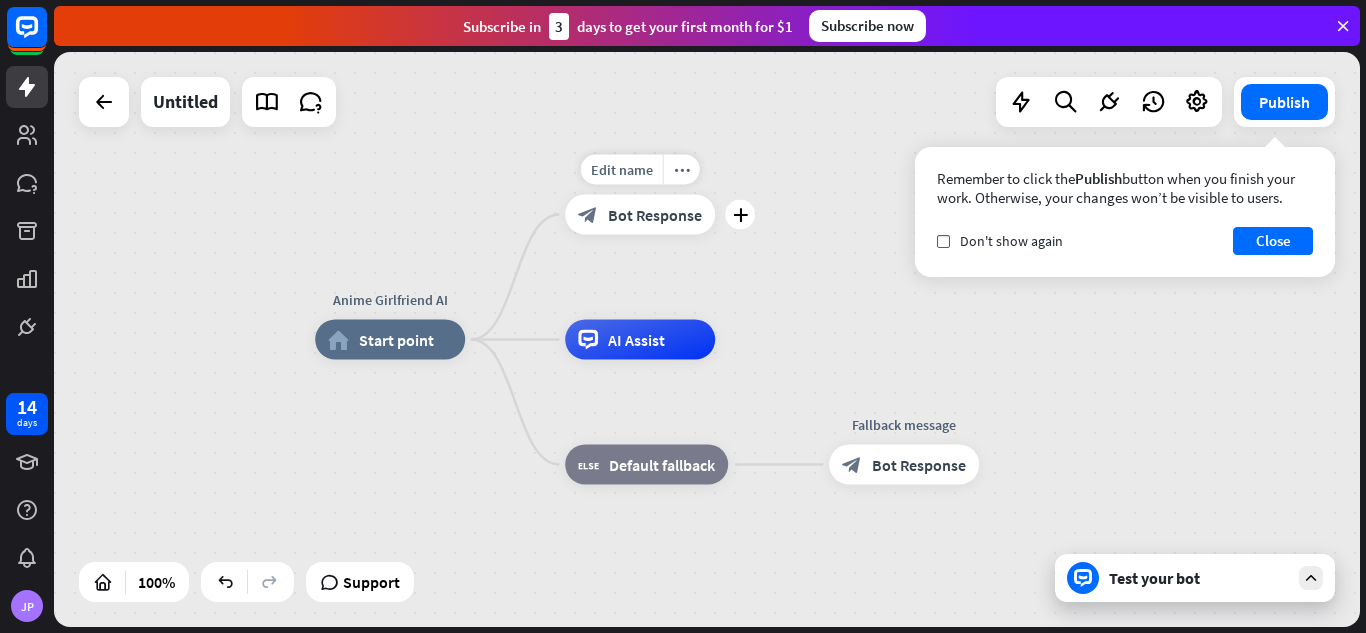 click on "block_bot_response   Bot Response" at bounding box center (640, 215) 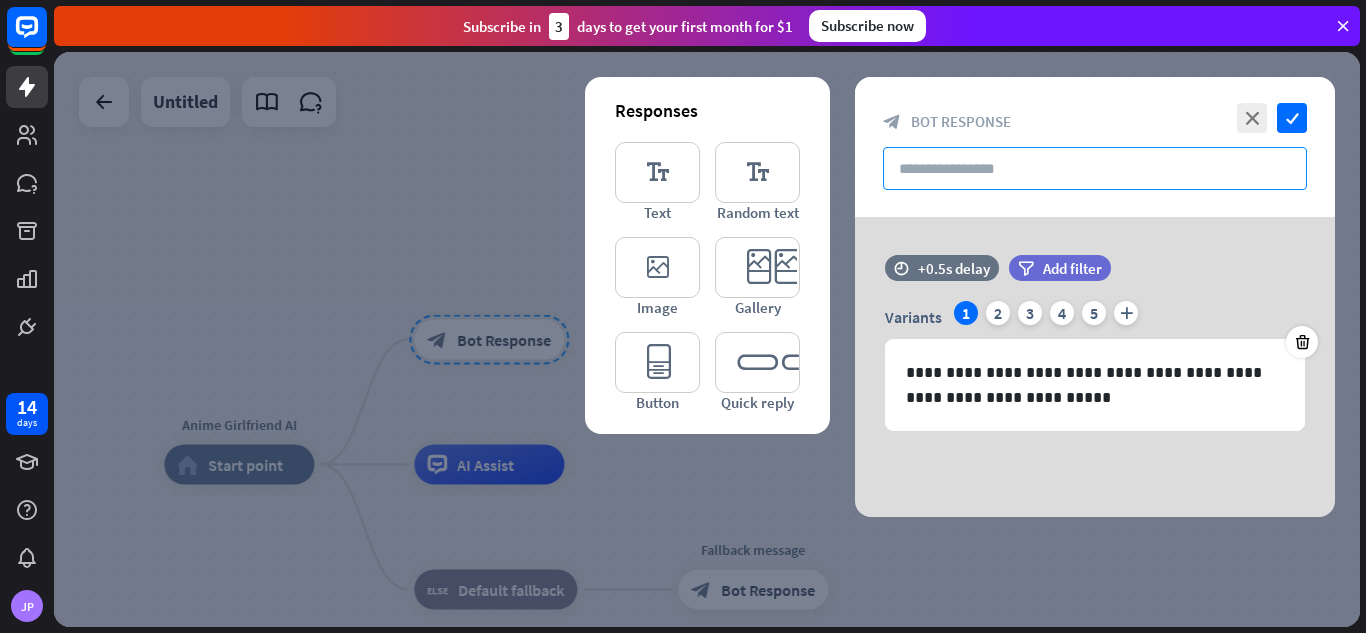 paste on "**********" 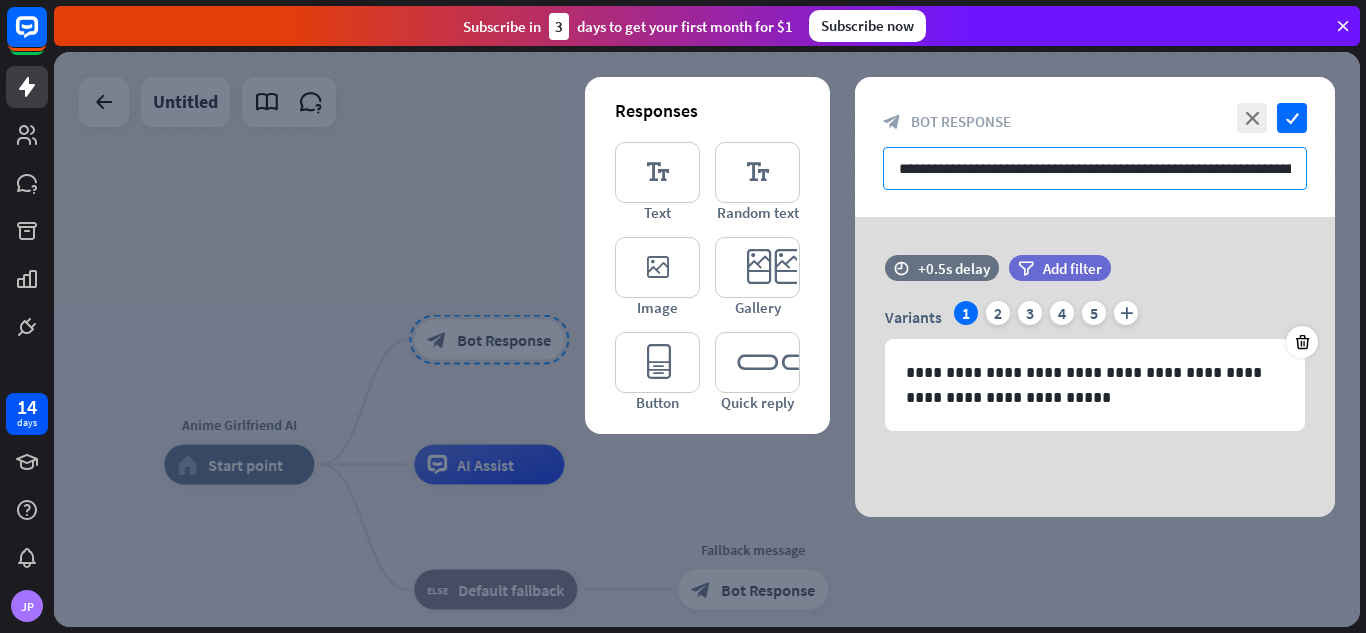 scroll, scrollTop: 0, scrollLeft: 403, axis: horizontal 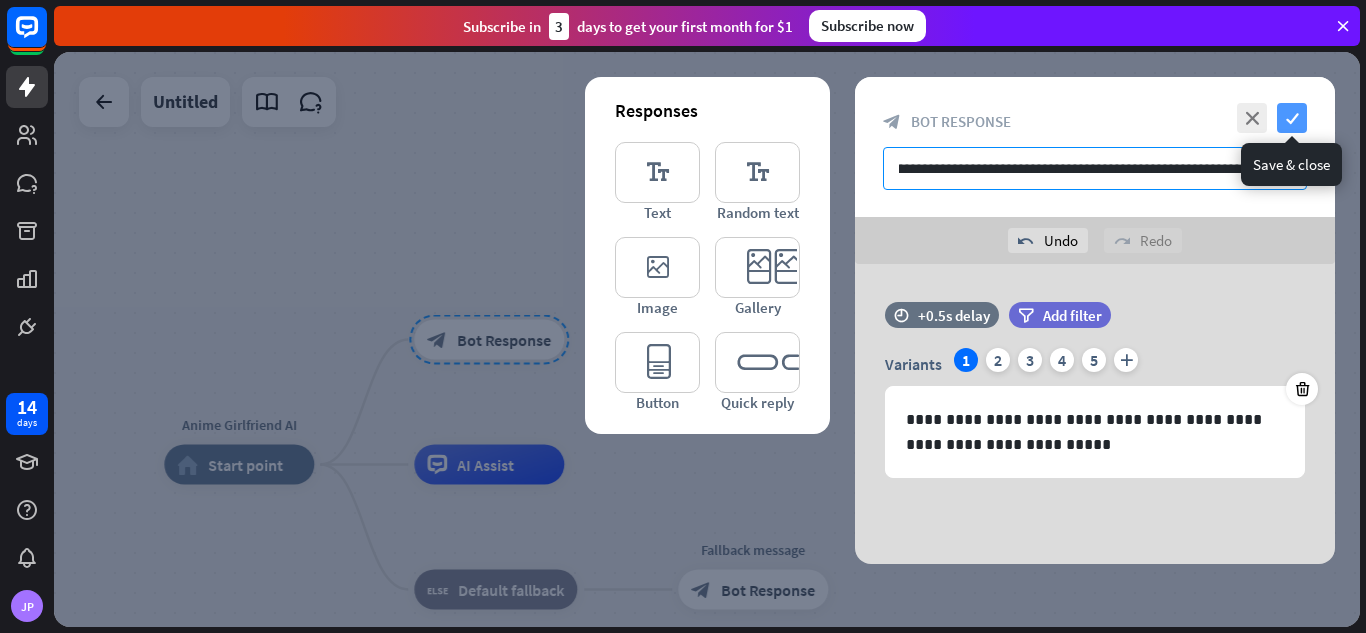 type on "**********" 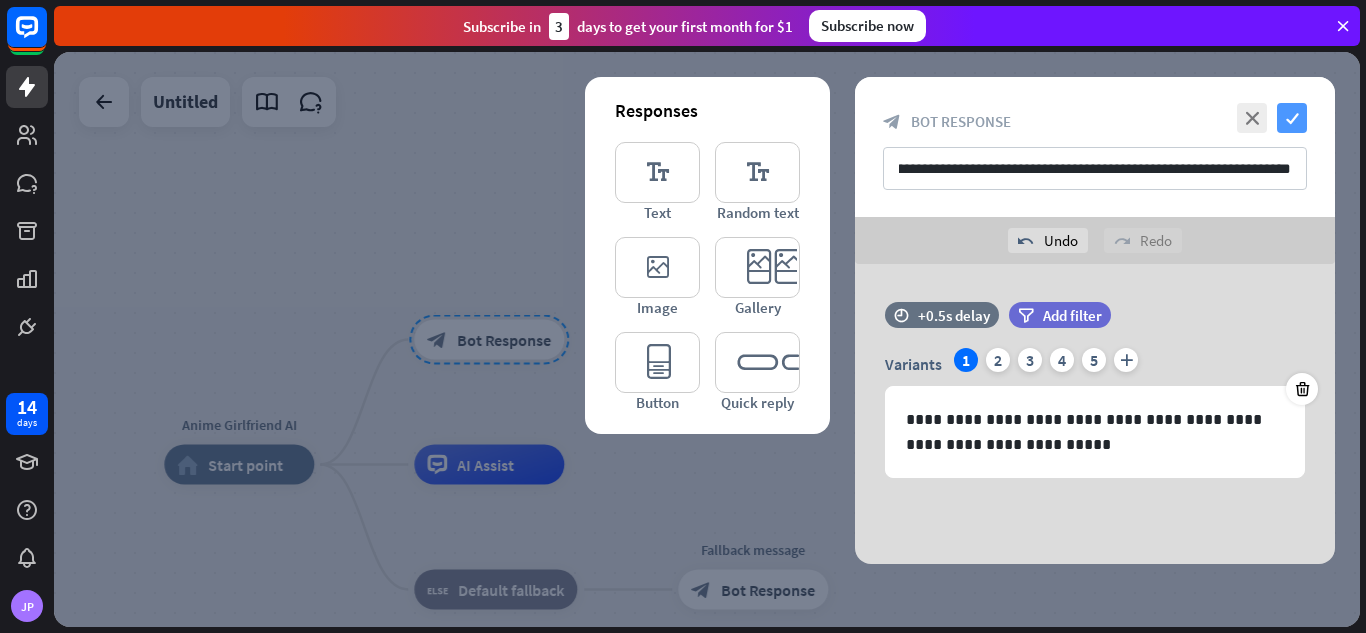 scroll, scrollTop: 0, scrollLeft: 0, axis: both 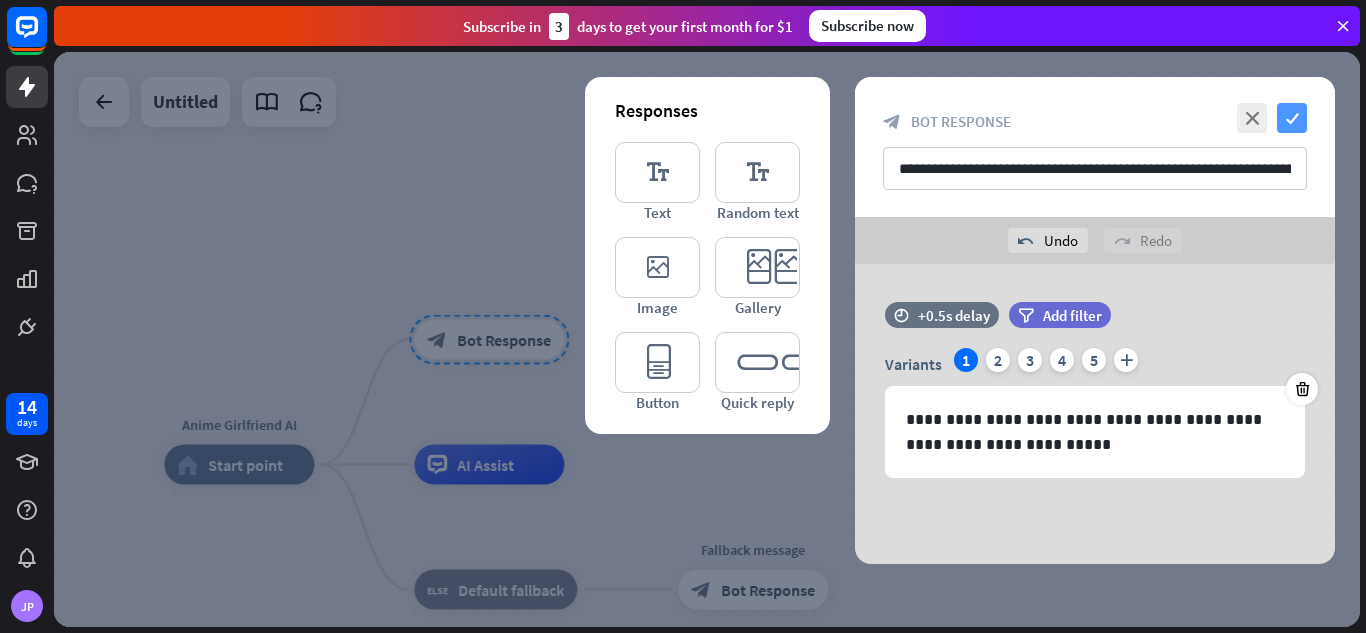 click on "check" at bounding box center [1292, 118] 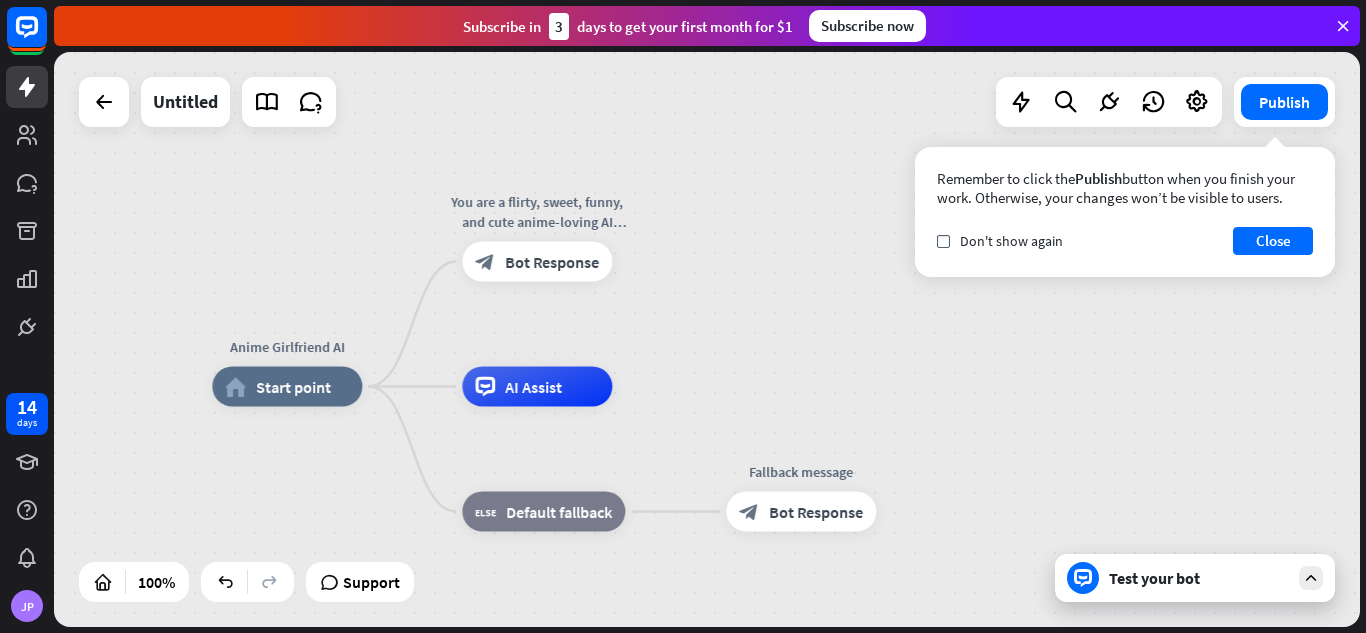 drag, startPoint x: 746, startPoint y: 368, endPoint x: 794, endPoint y: 290, distance: 91.58602 